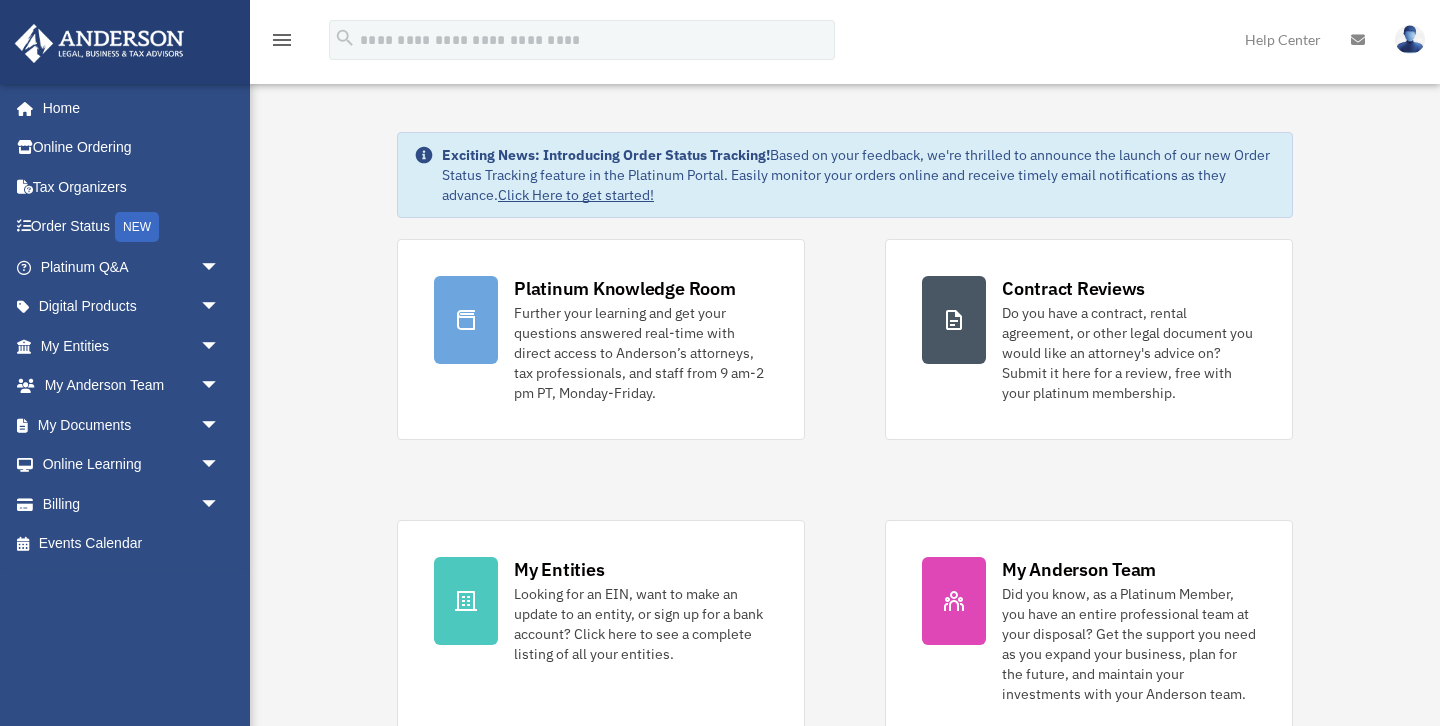 scroll, scrollTop: 0, scrollLeft: 0, axis: both 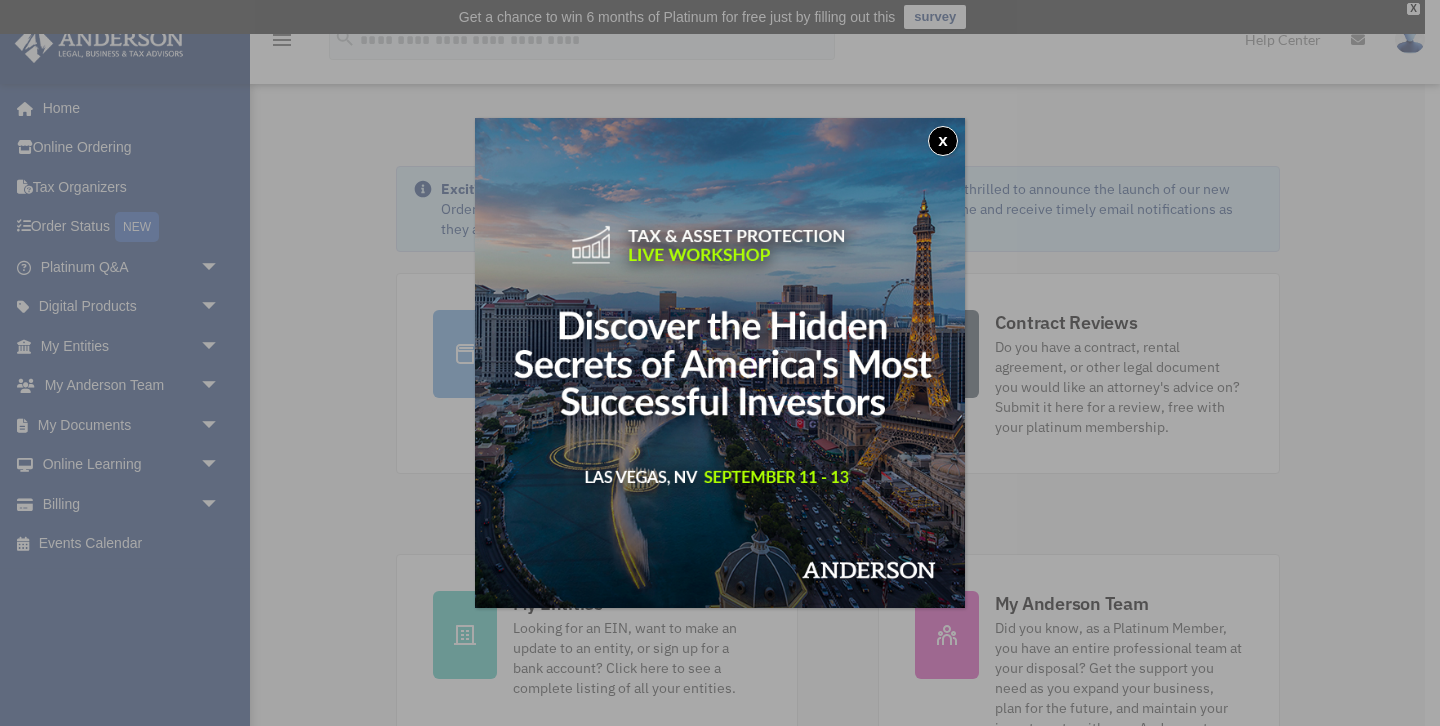 click on "x" at bounding box center [943, 141] 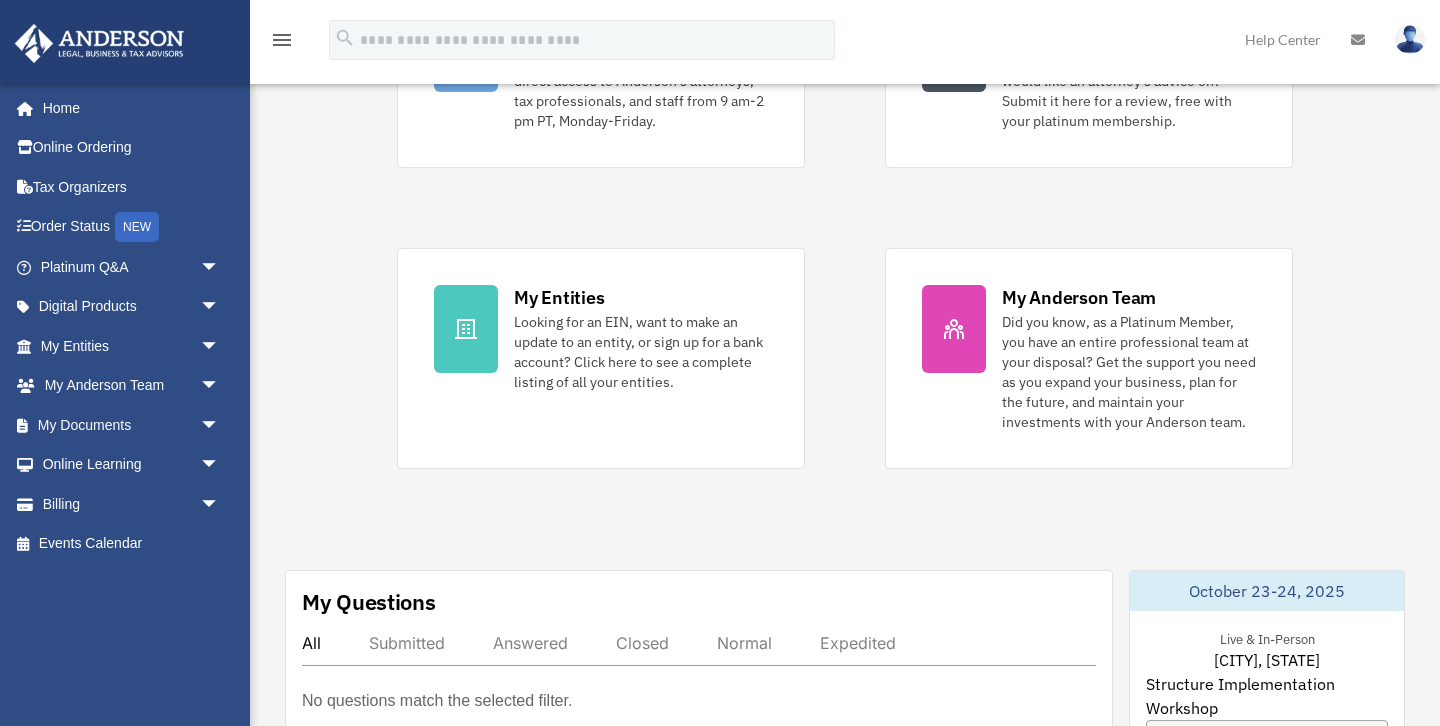 scroll, scrollTop: 379, scrollLeft: 0, axis: vertical 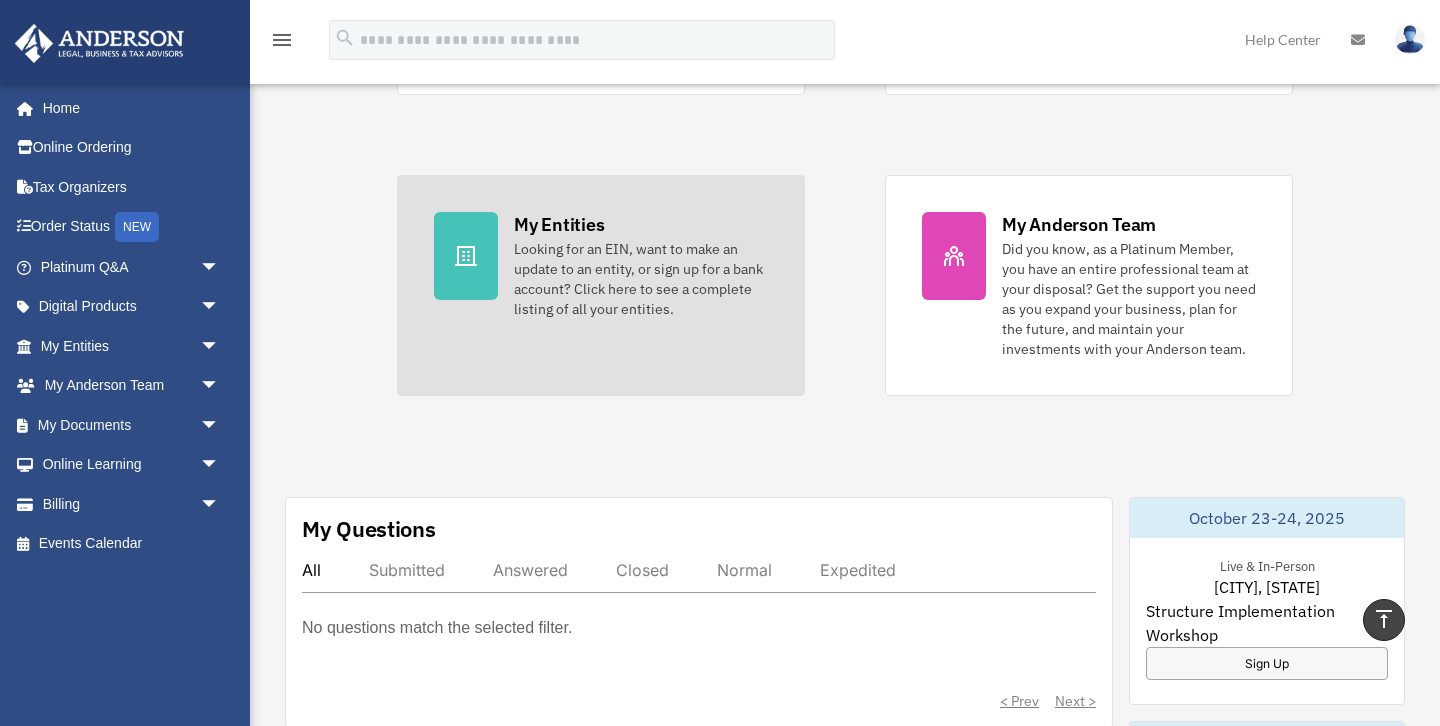 click on "Looking for an EIN, want to  make an update to an entity, or sign up for a bank account?  Click here to see a complete listing of all your entities." at bounding box center [641, 279] 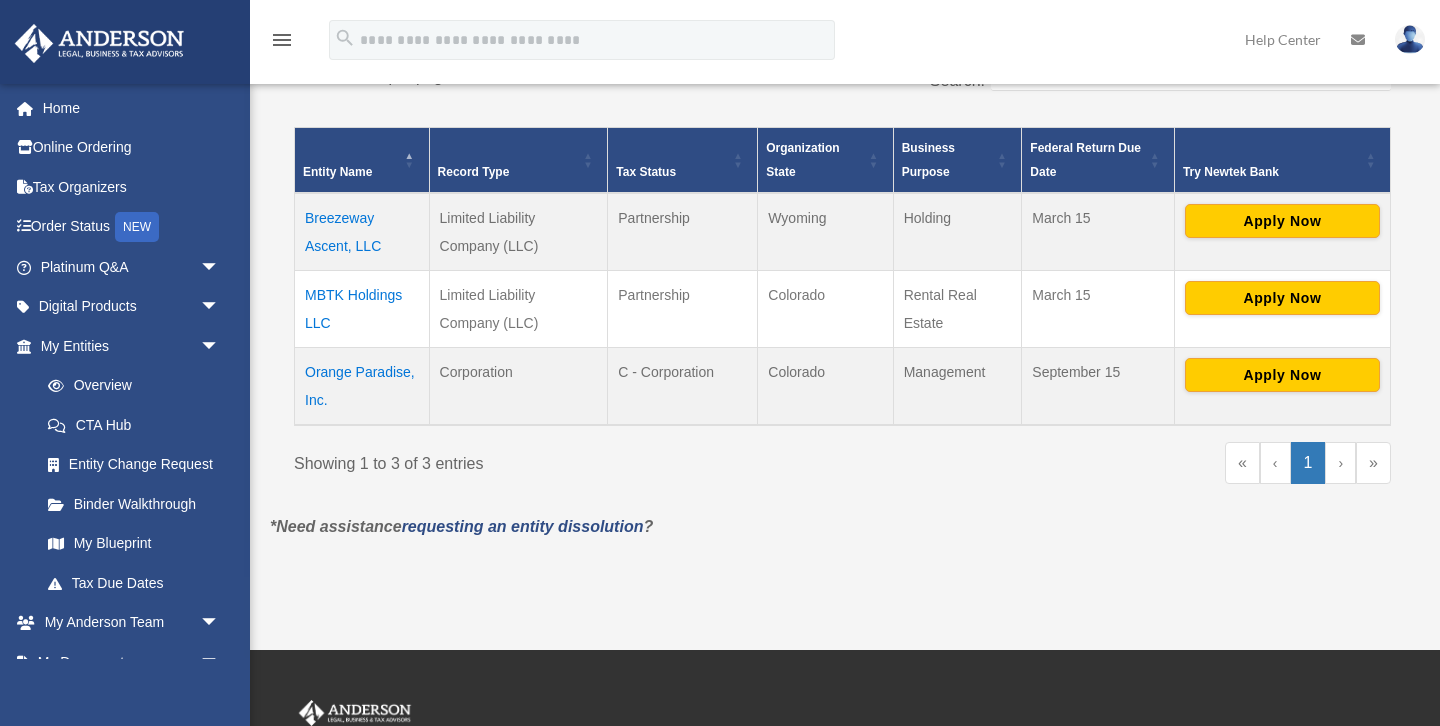 scroll, scrollTop: 412, scrollLeft: 0, axis: vertical 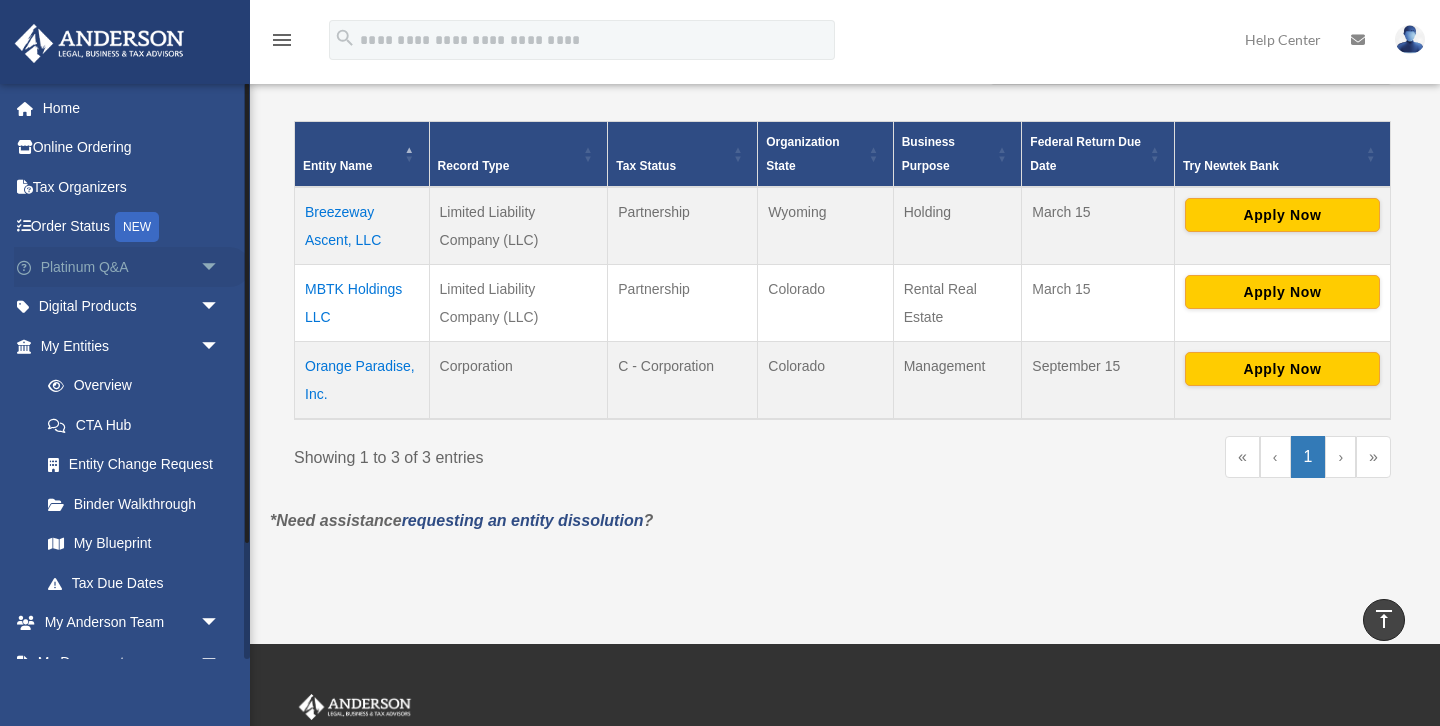 click on "arrow_drop_down" at bounding box center [220, 267] 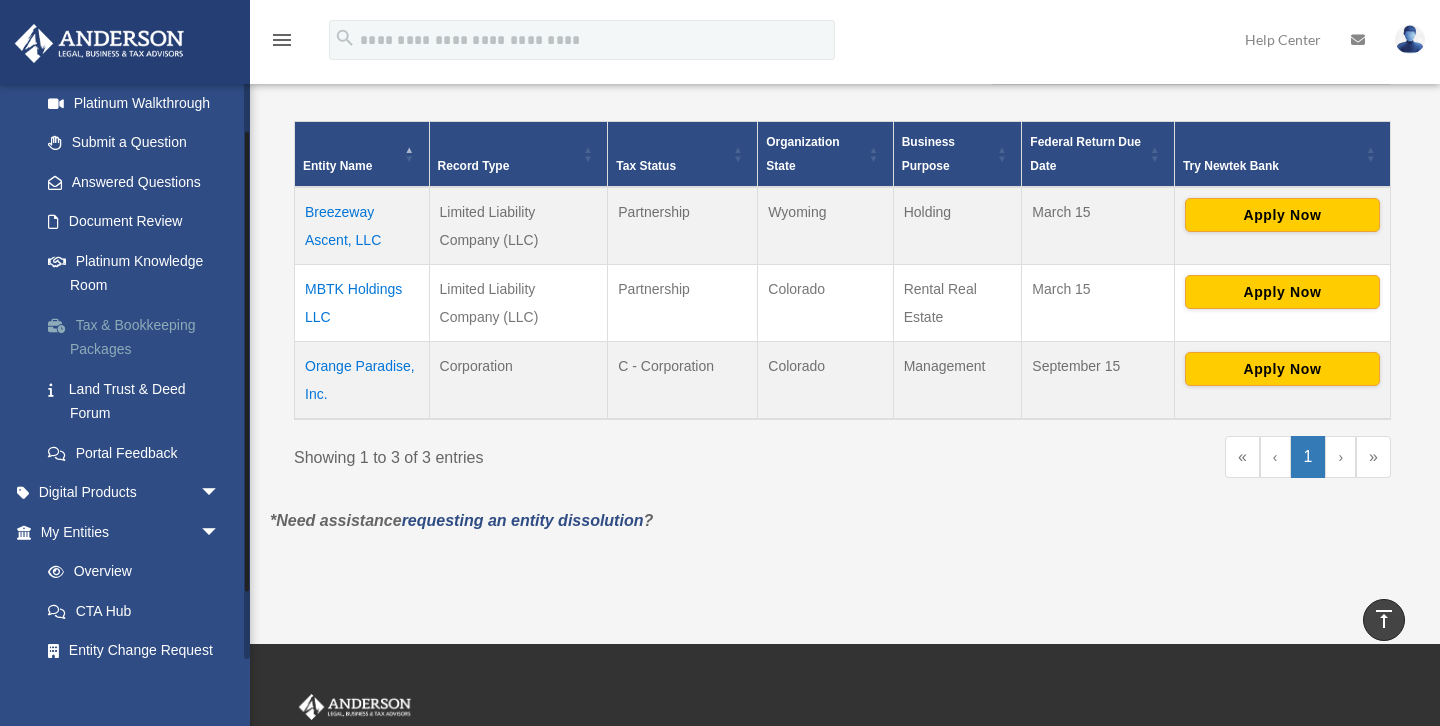 scroll, scrollTop: 245, scrollLeft: 0, axis: vertical 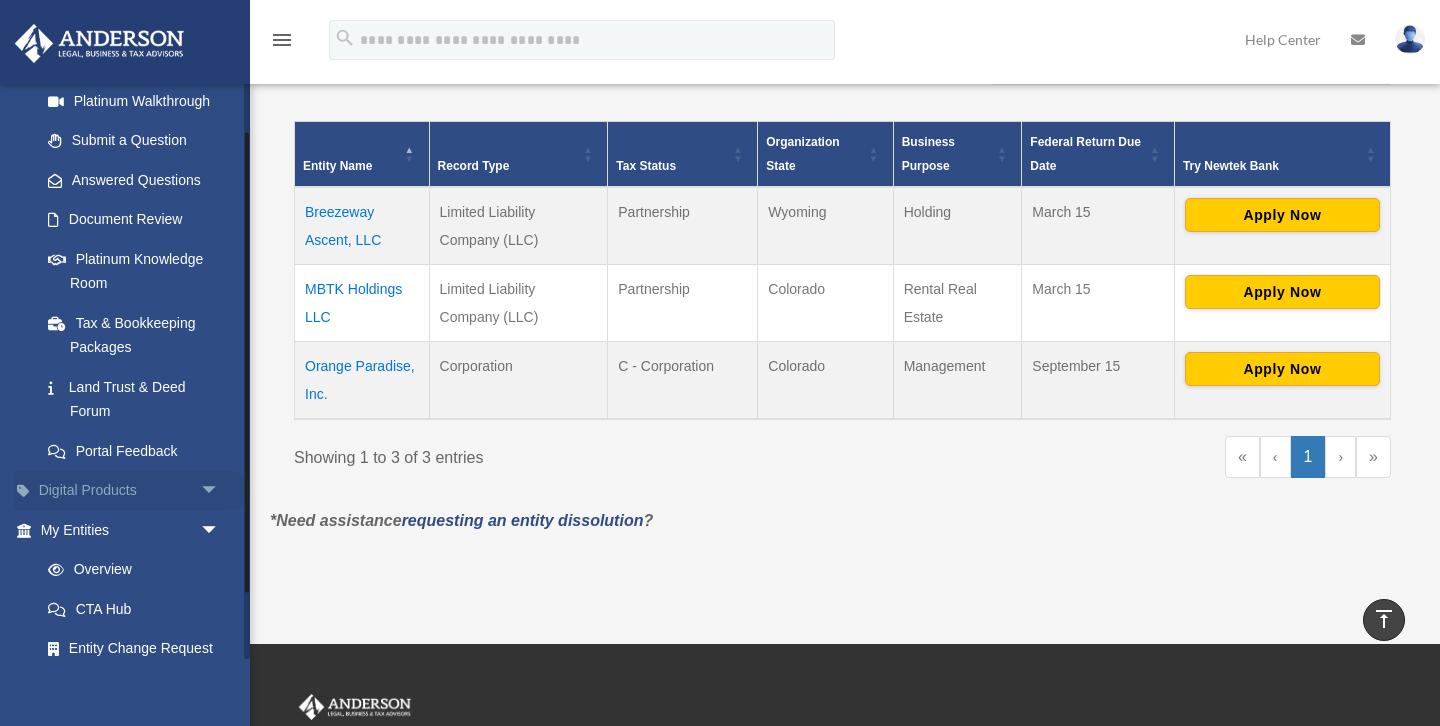 click on "arrow_drop_down" at bounding box center [220, 491] 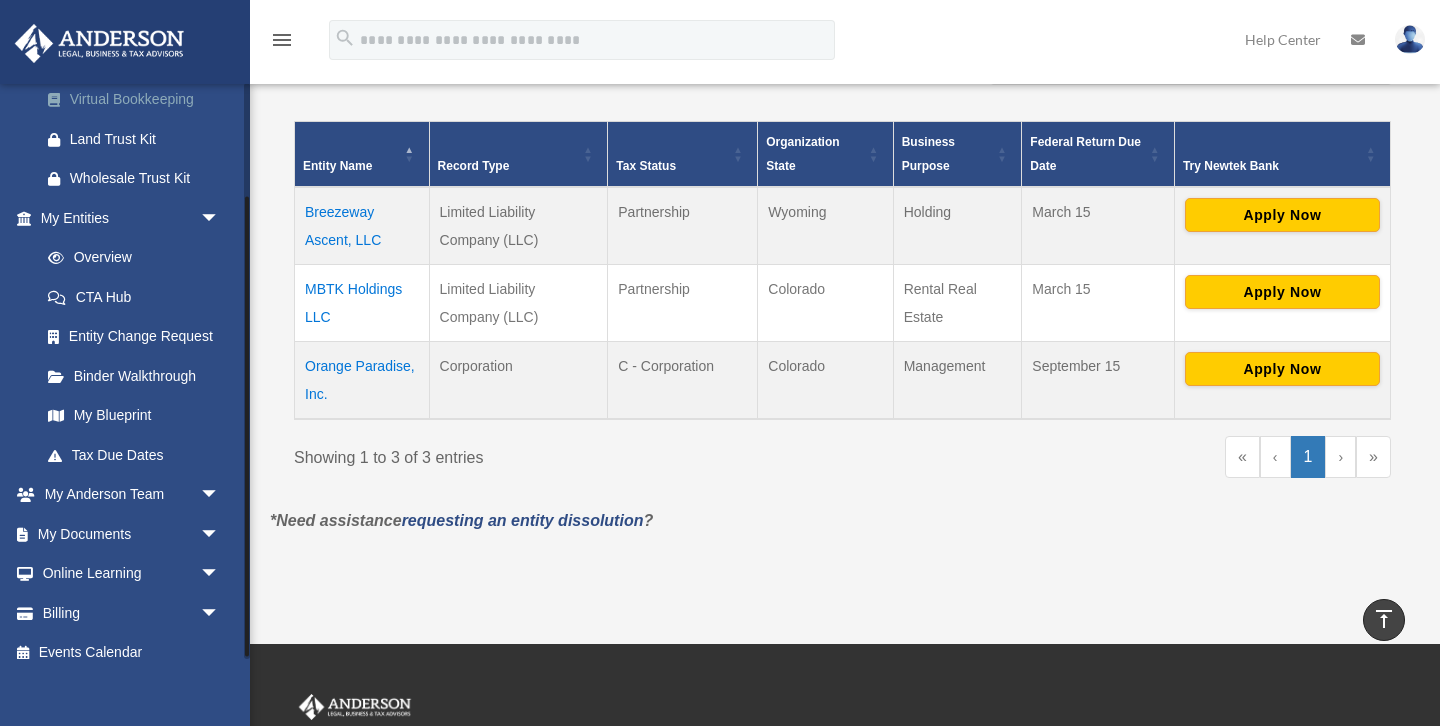 scroll, scrollTop: 717, scrollLeft: 0, axis: vertical 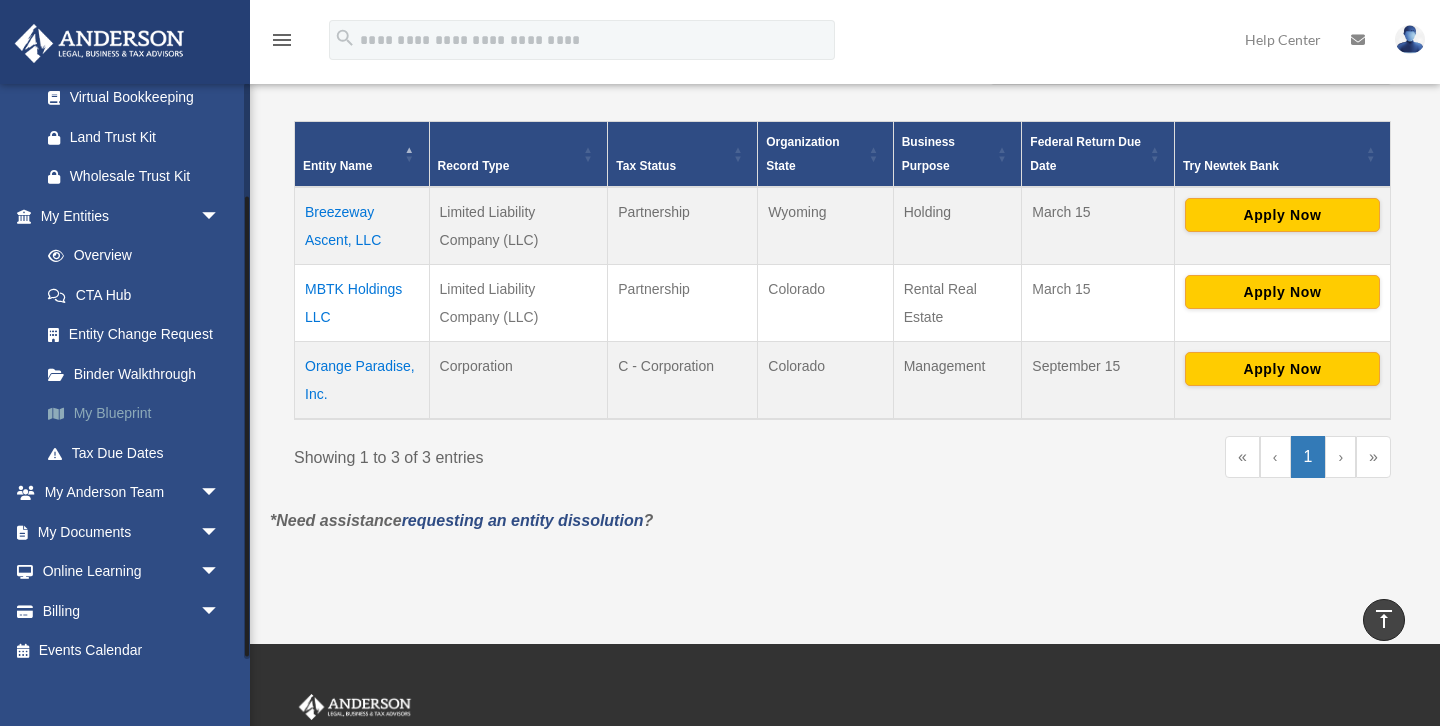 click on "My Blueprint" at bounding box center (139, 414) 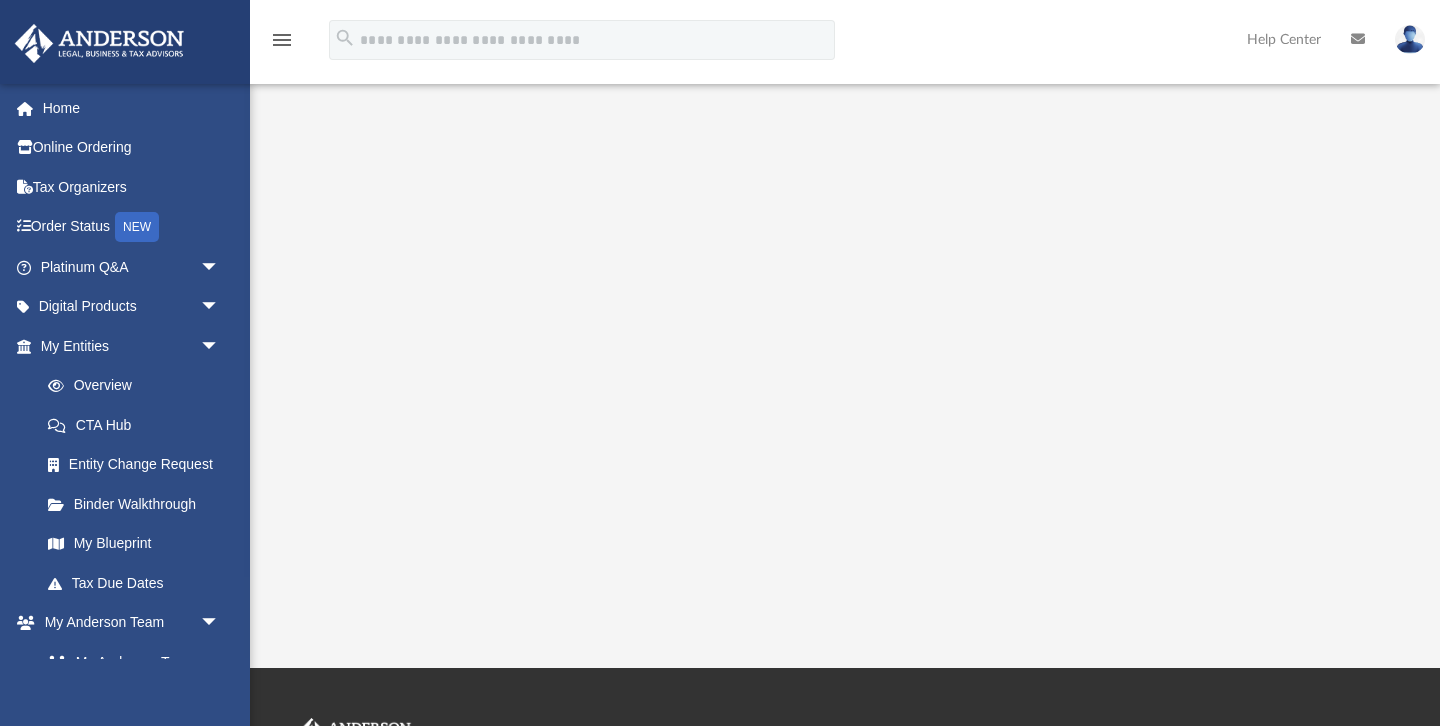 scroll, scrollTop: 348, scrollLeft: 0, axis: vertical 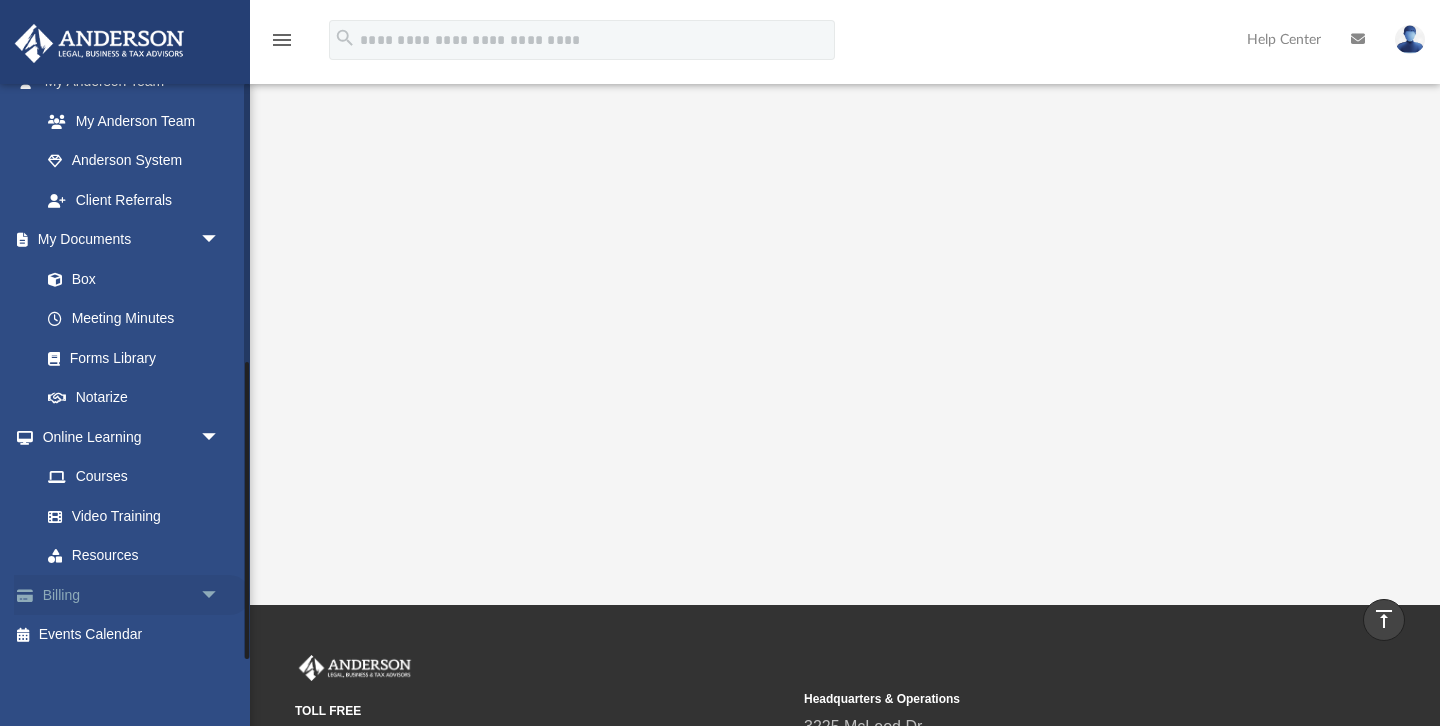 click on "Billing arrow_drop_down" at bounding box center (132, 595) 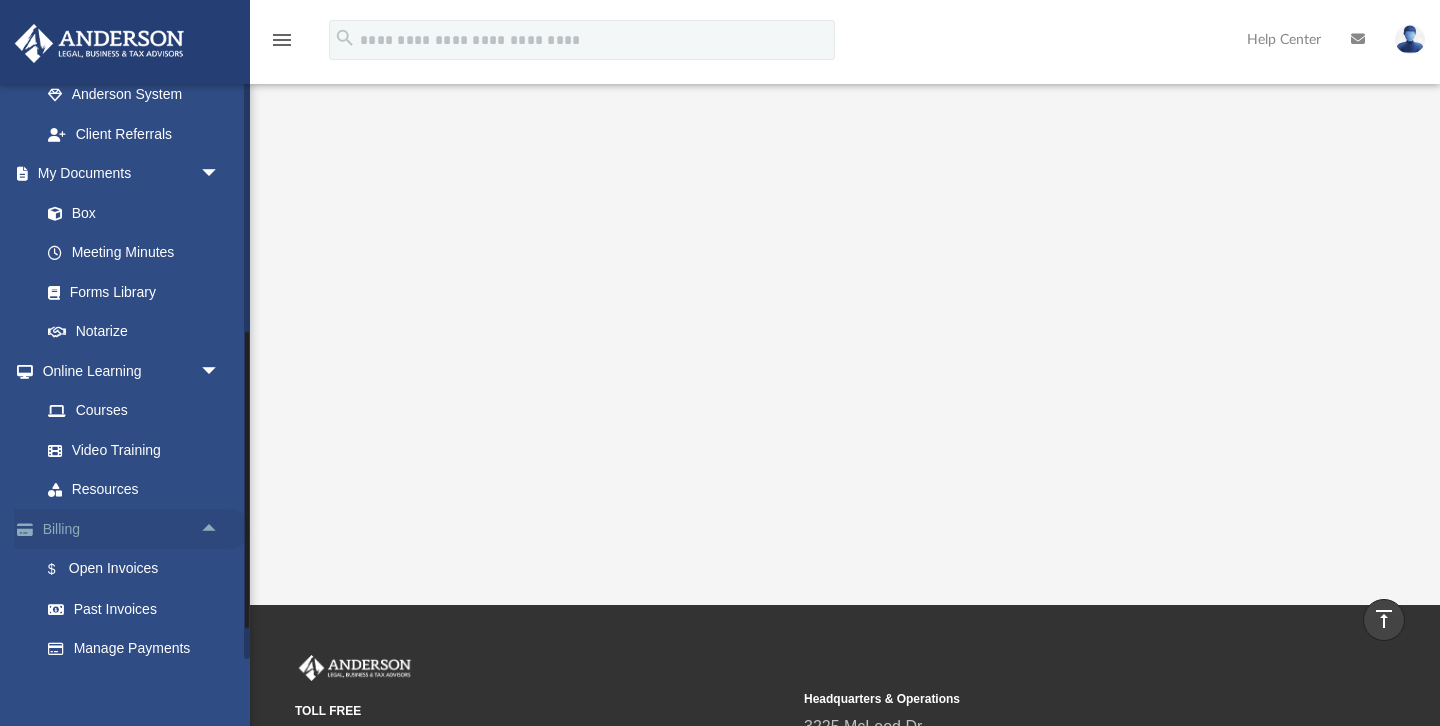 scroll, scrollTop: 660, scrollLeft: 0, axis: vertical 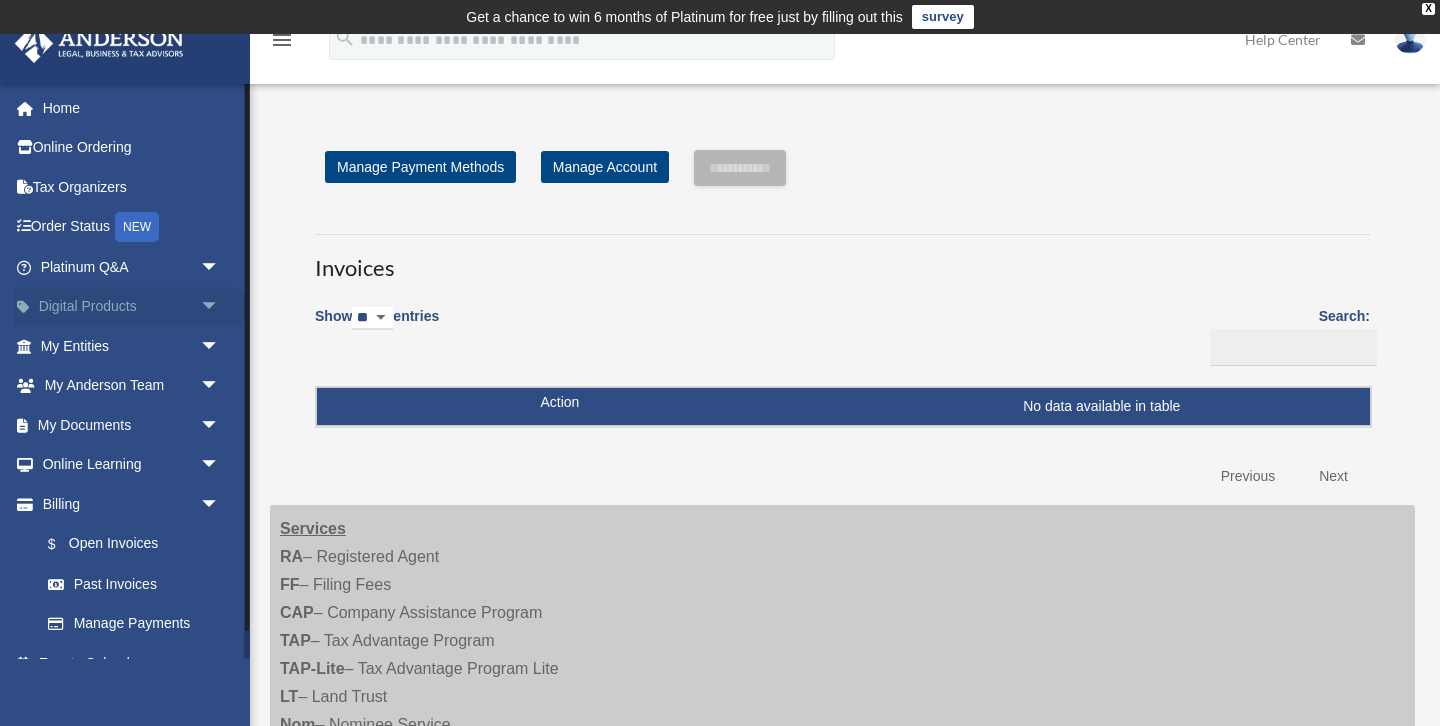click on "arrow_drop_down" at bounding box center [220, 307] 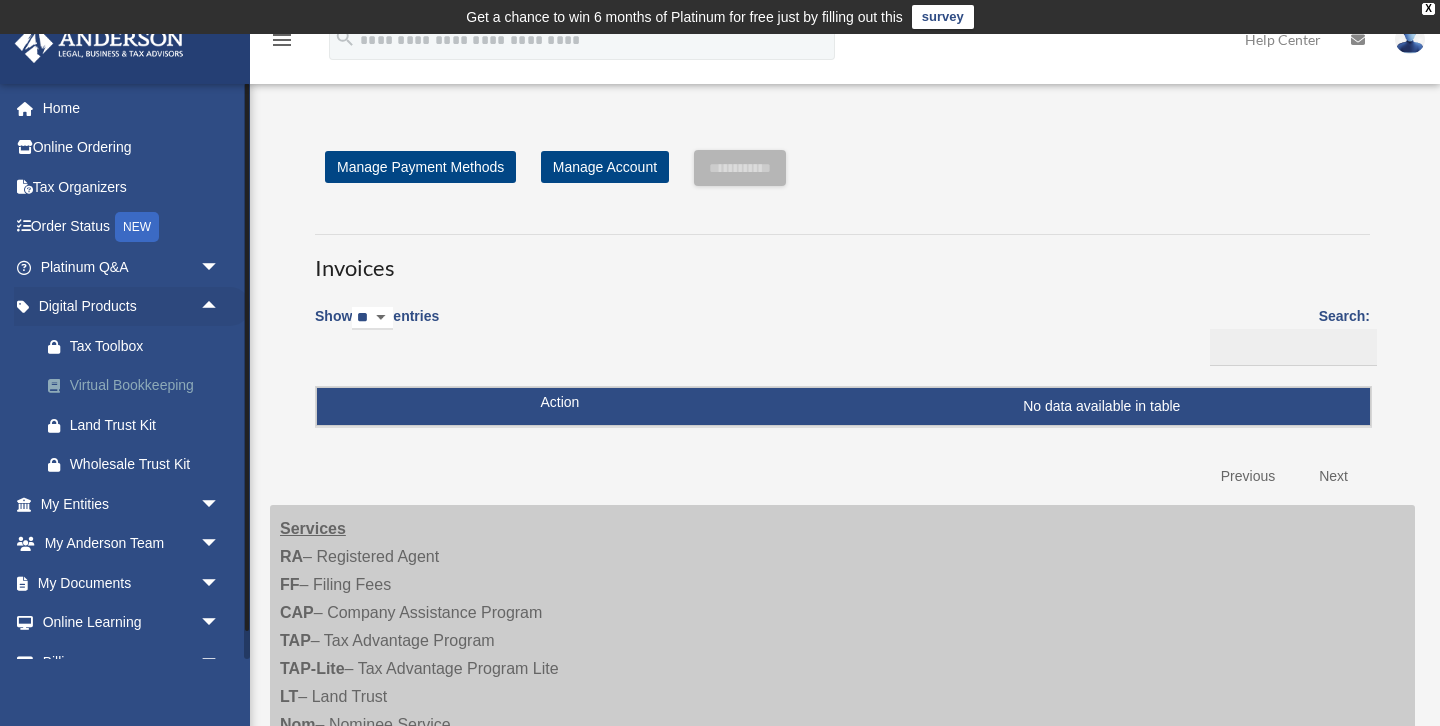 click on "Virtual Bookkeeping" at bounding box center (147, 385) 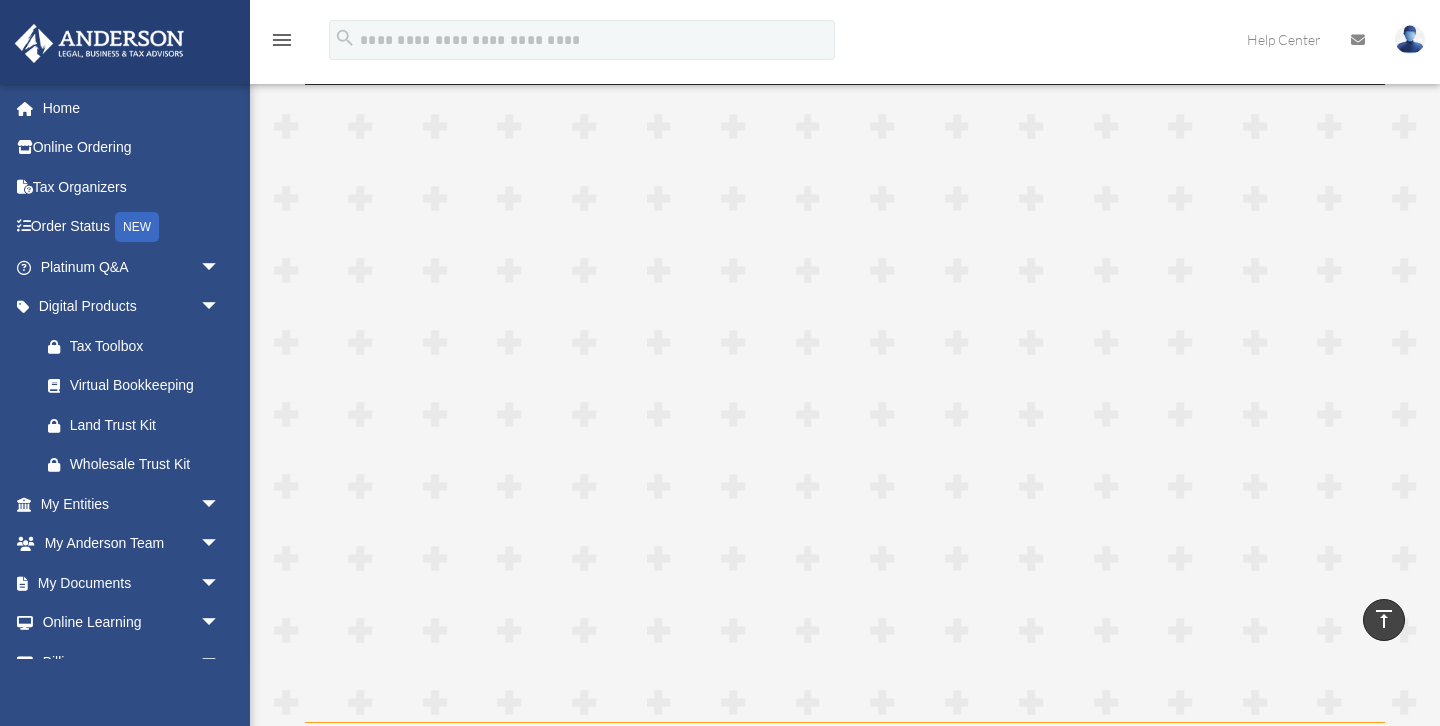scroll, scrollTop: 5351, scrollLeft: 0, axis: vertical 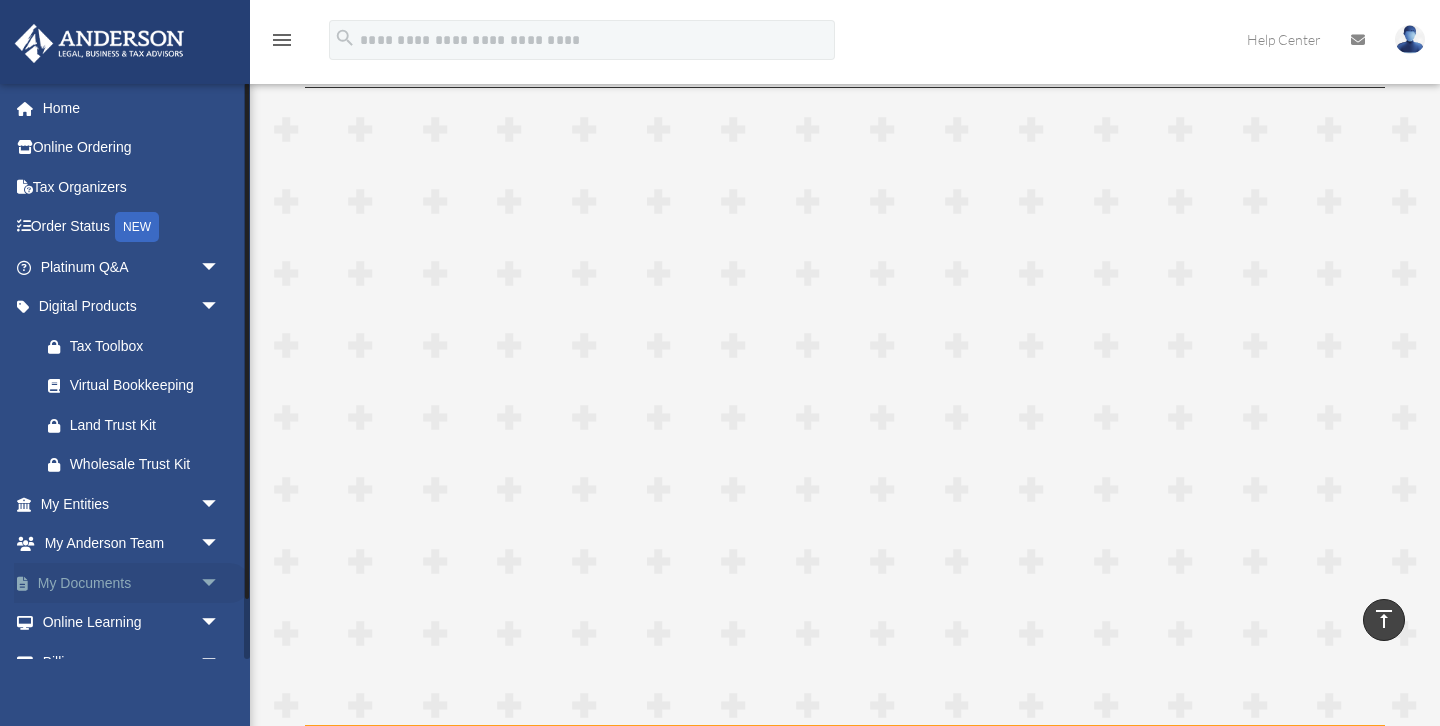 click on "arrow_drop_down" at bounding box center (220, 583) 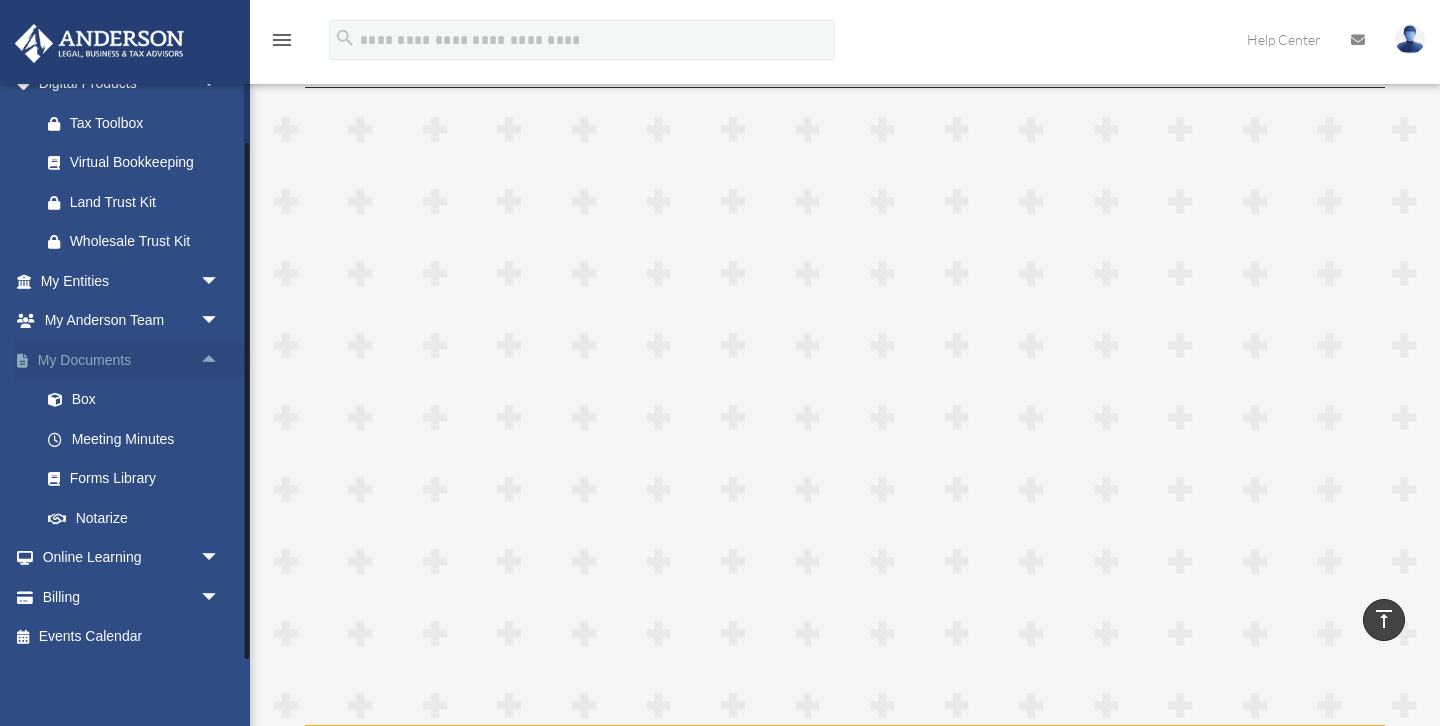 scroll, scrollTop: 225, scrollLeft: 0, axis: vertical 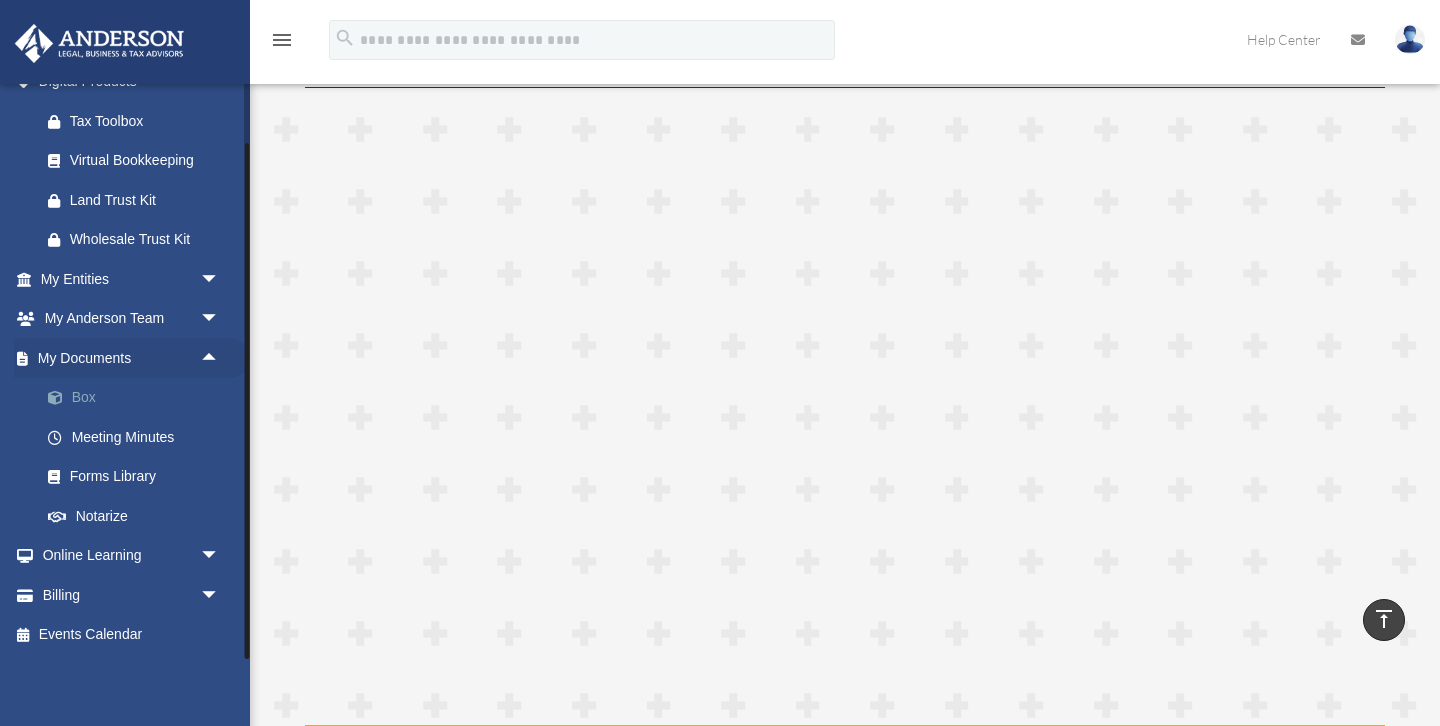 click on "Box" at bounding box center (139, 398) 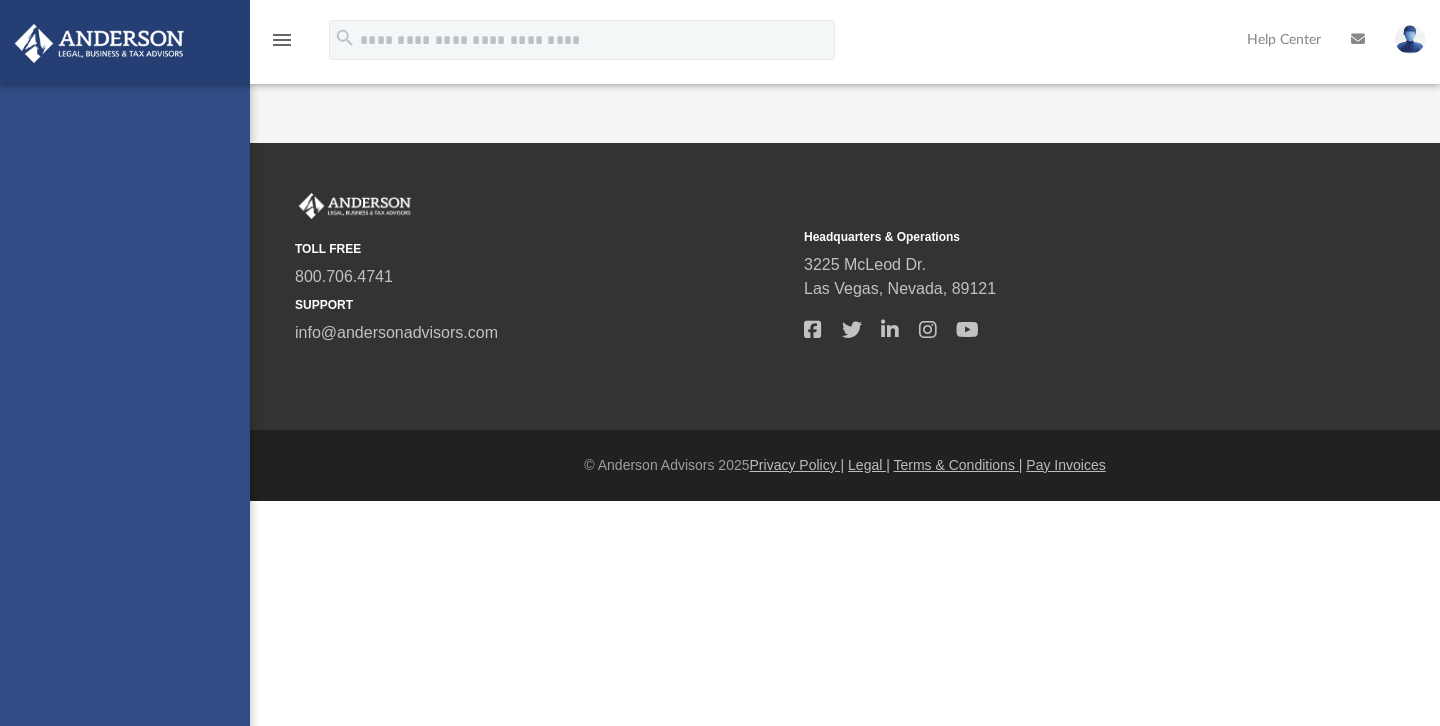 scroll, scrollTop: 0, scrollLeft: 0, axis: both 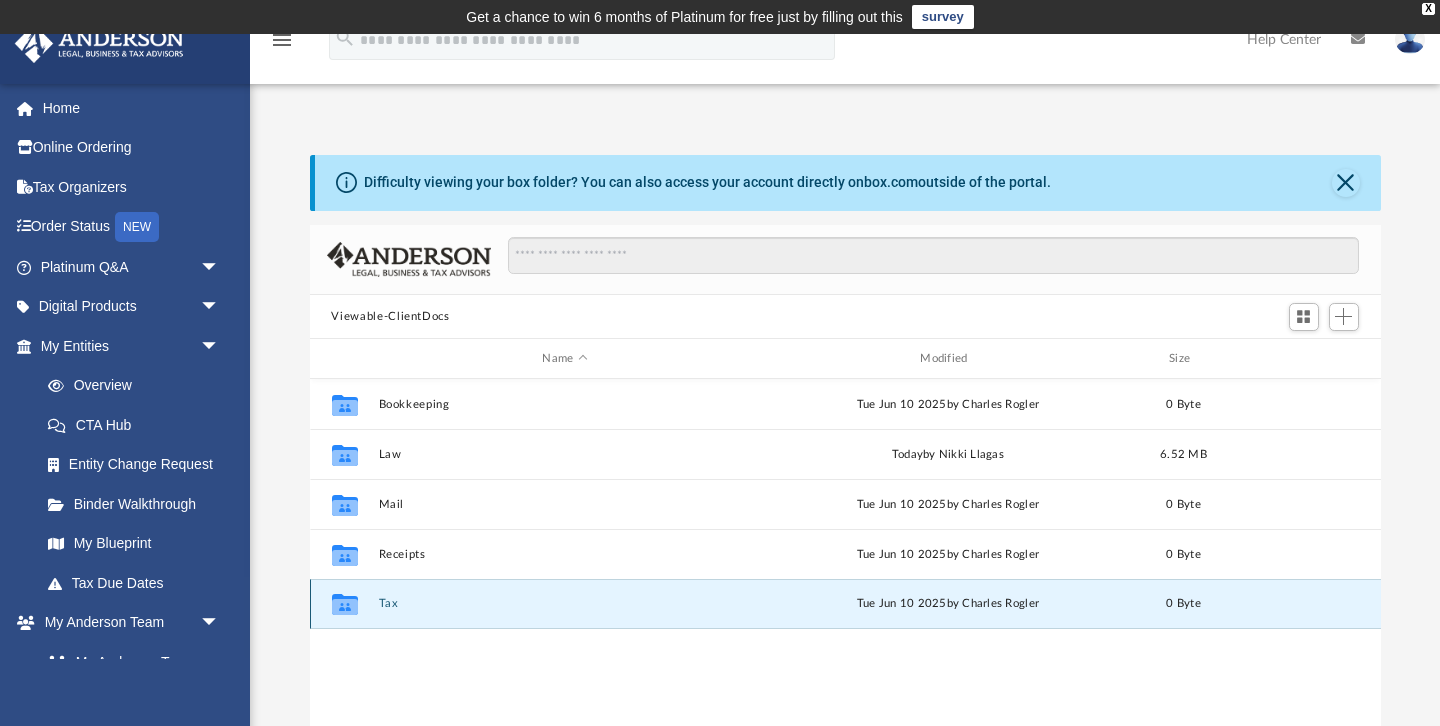 click on "Tax" at bounding box center [565, 604] 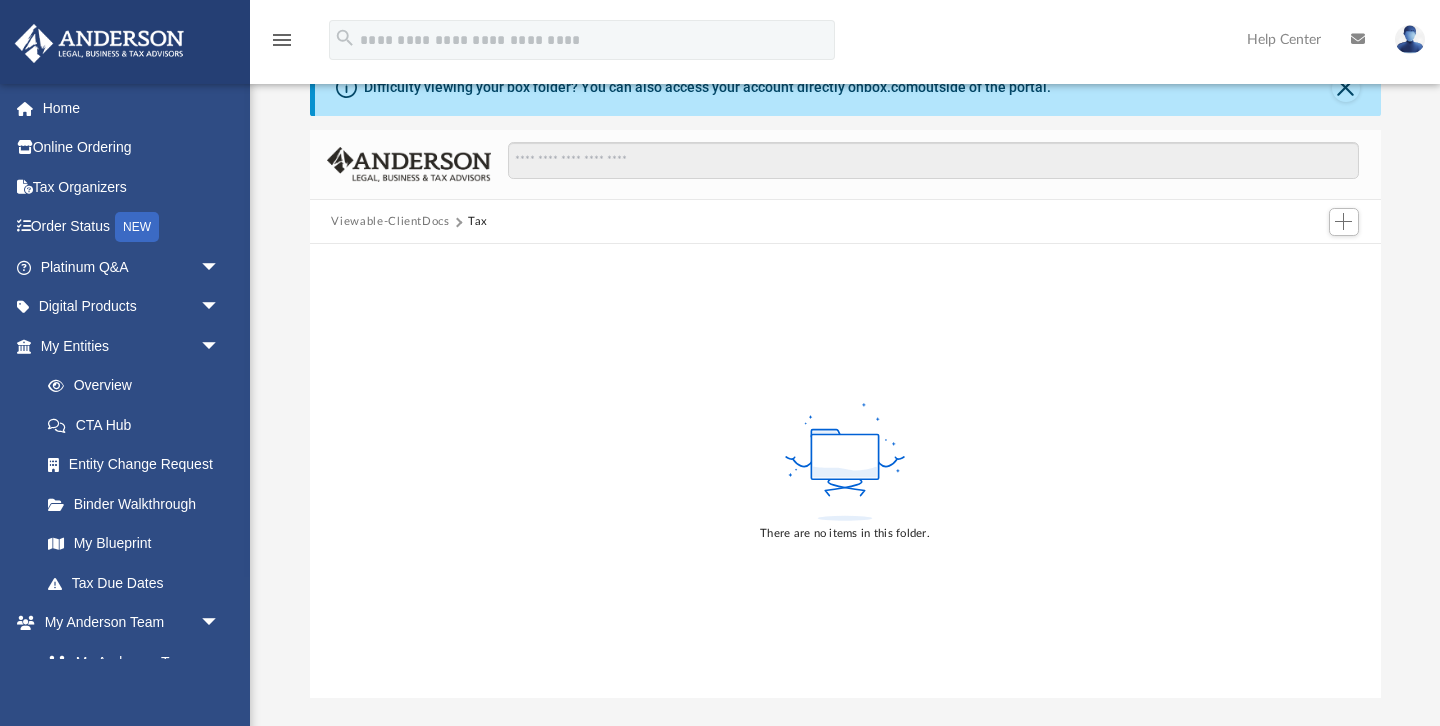 scroll, scrollTop: 101, scrollLeft: 0, axis: vertical 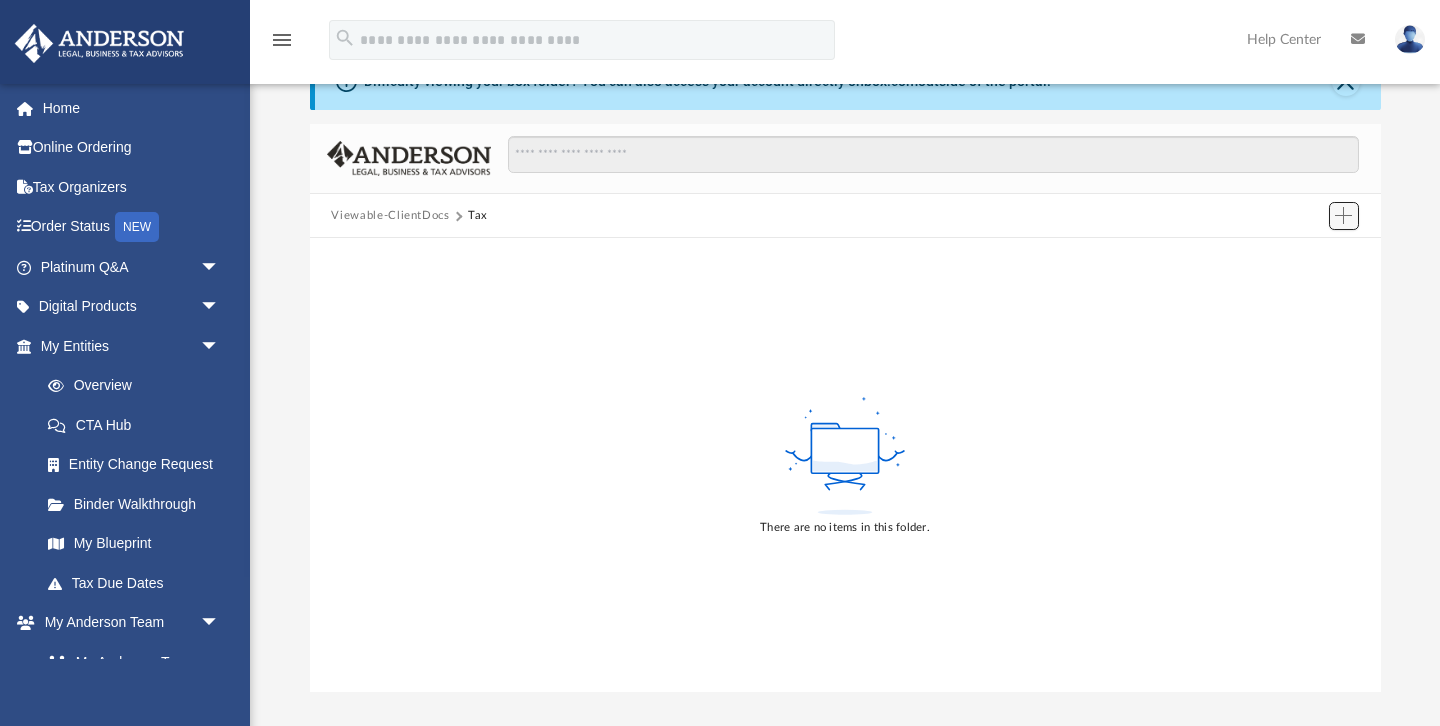 click at bounding box center [1343, 215] 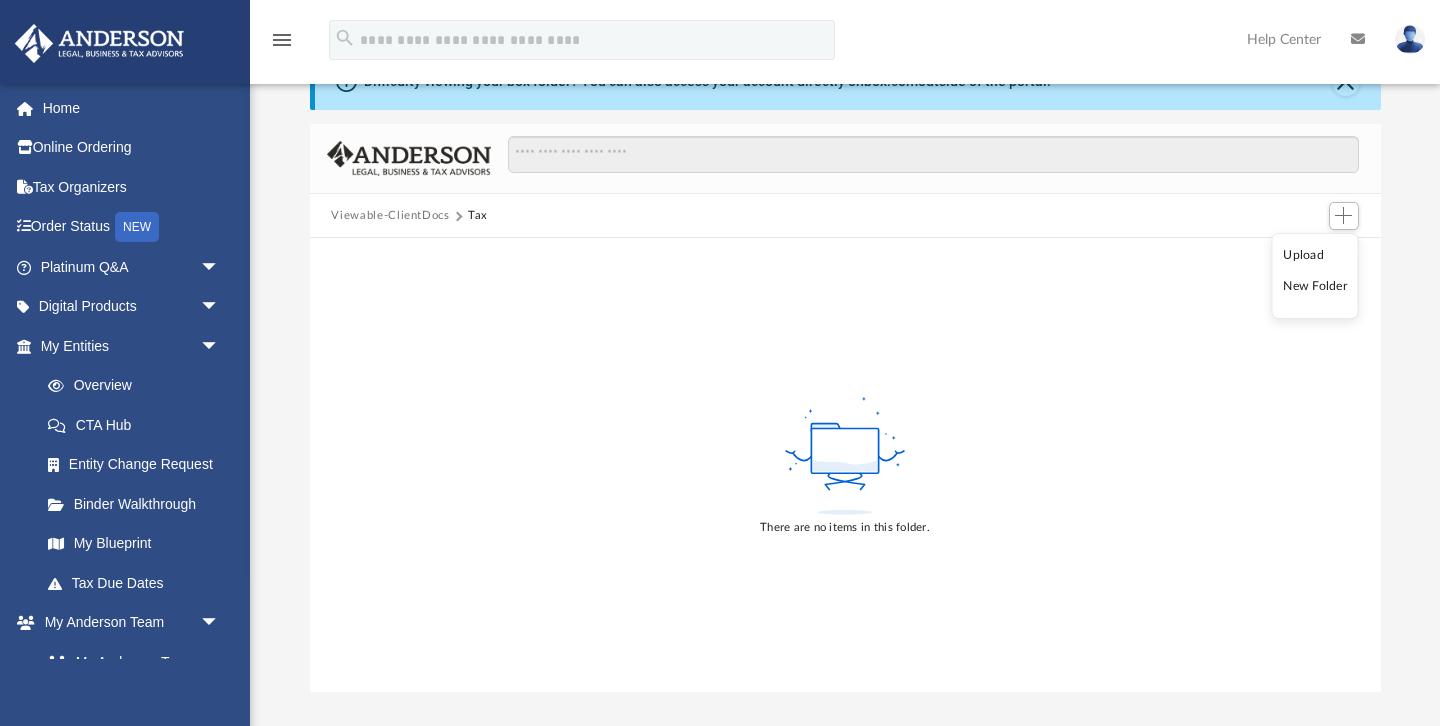 click on "Upload" at bounding box center [1315, 255] 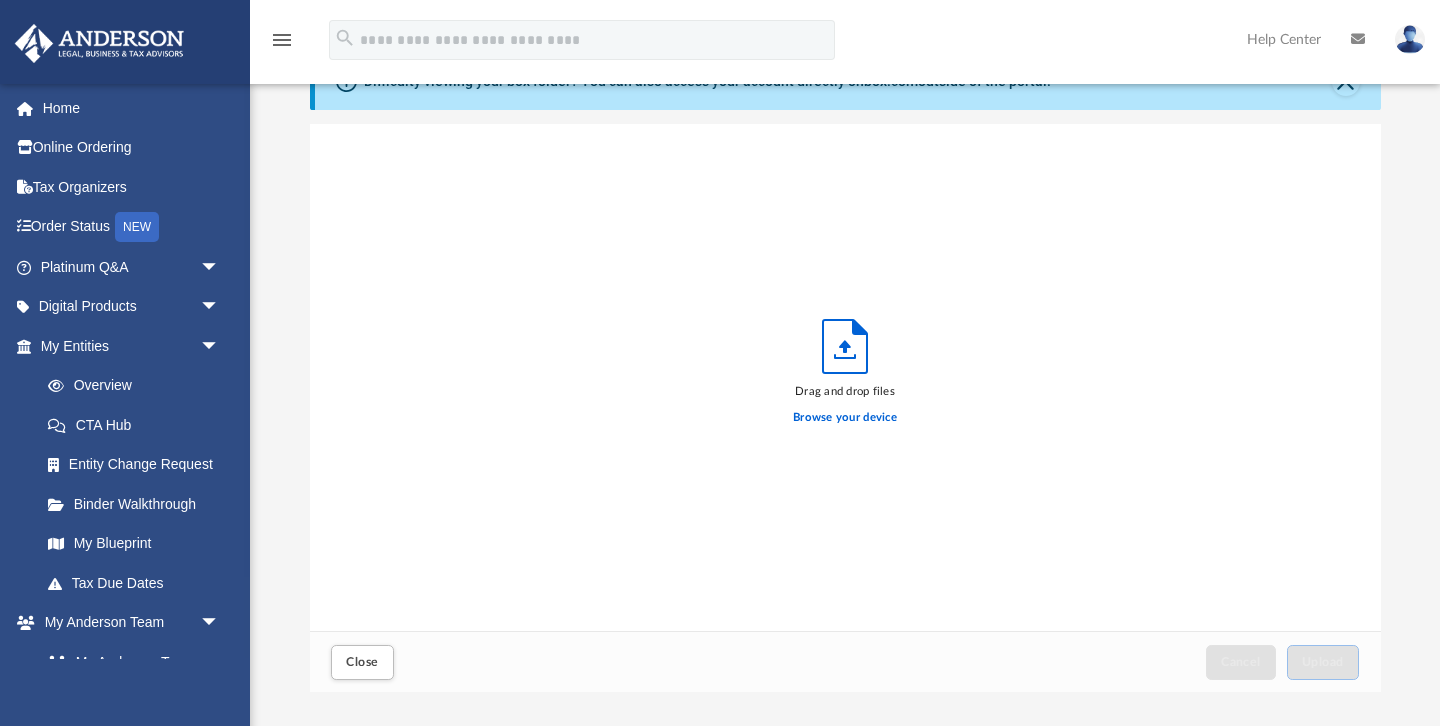 scroll, scrollTop: 1, scrollLeft: 1, axis: both 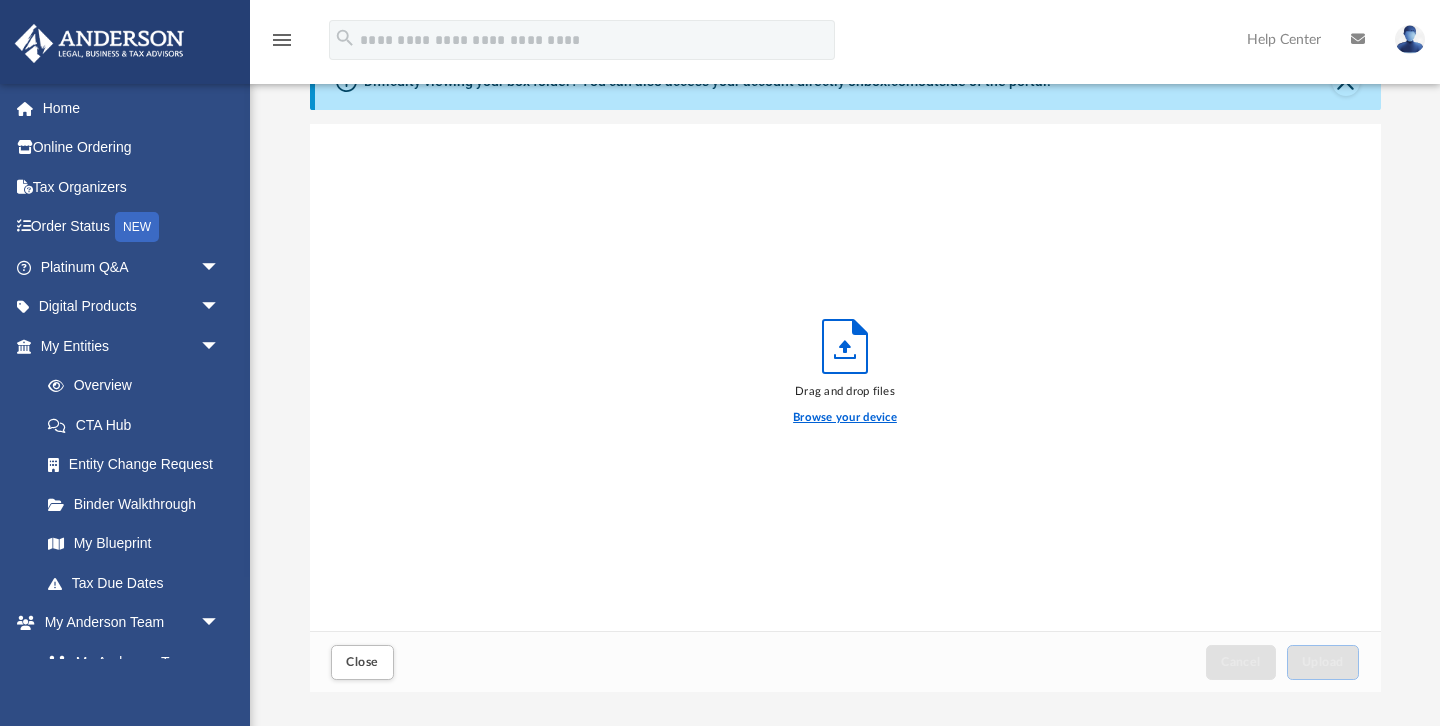 click on "Browse your device" at bounding box center [845, 418] 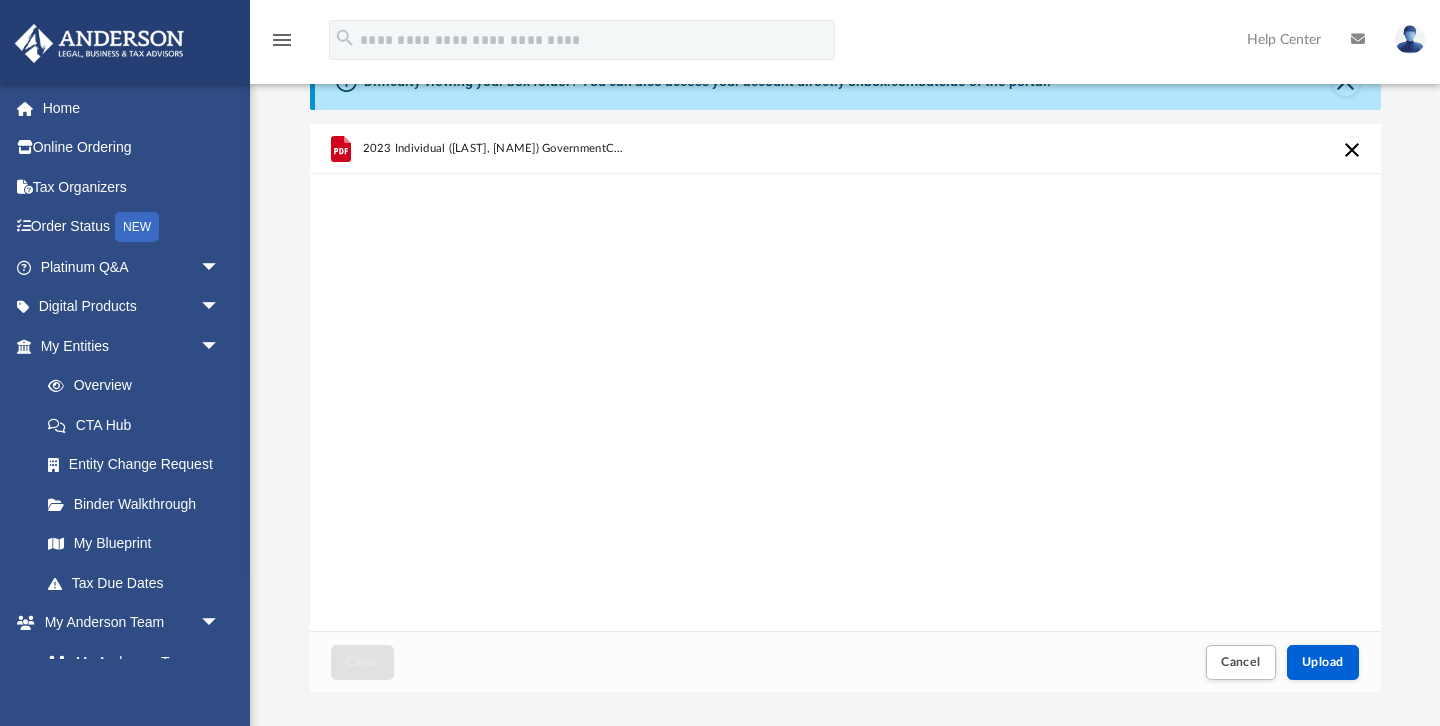 click on "2023 Individual ([LAST], [NAME]) GovernmentCopy (1).pdf" at bounding box center (591, 148) 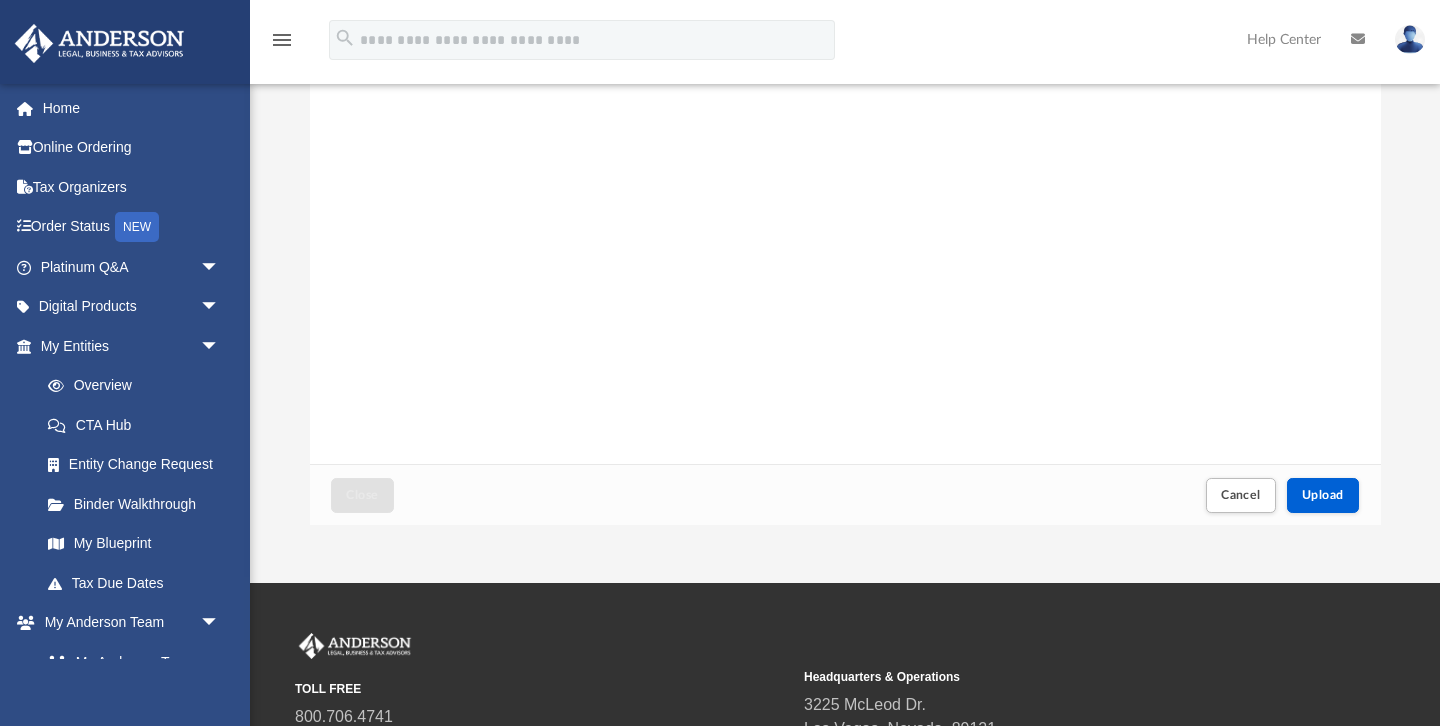 scroll, scrollTop: 275, scrollLeft: 0, axis: vertical 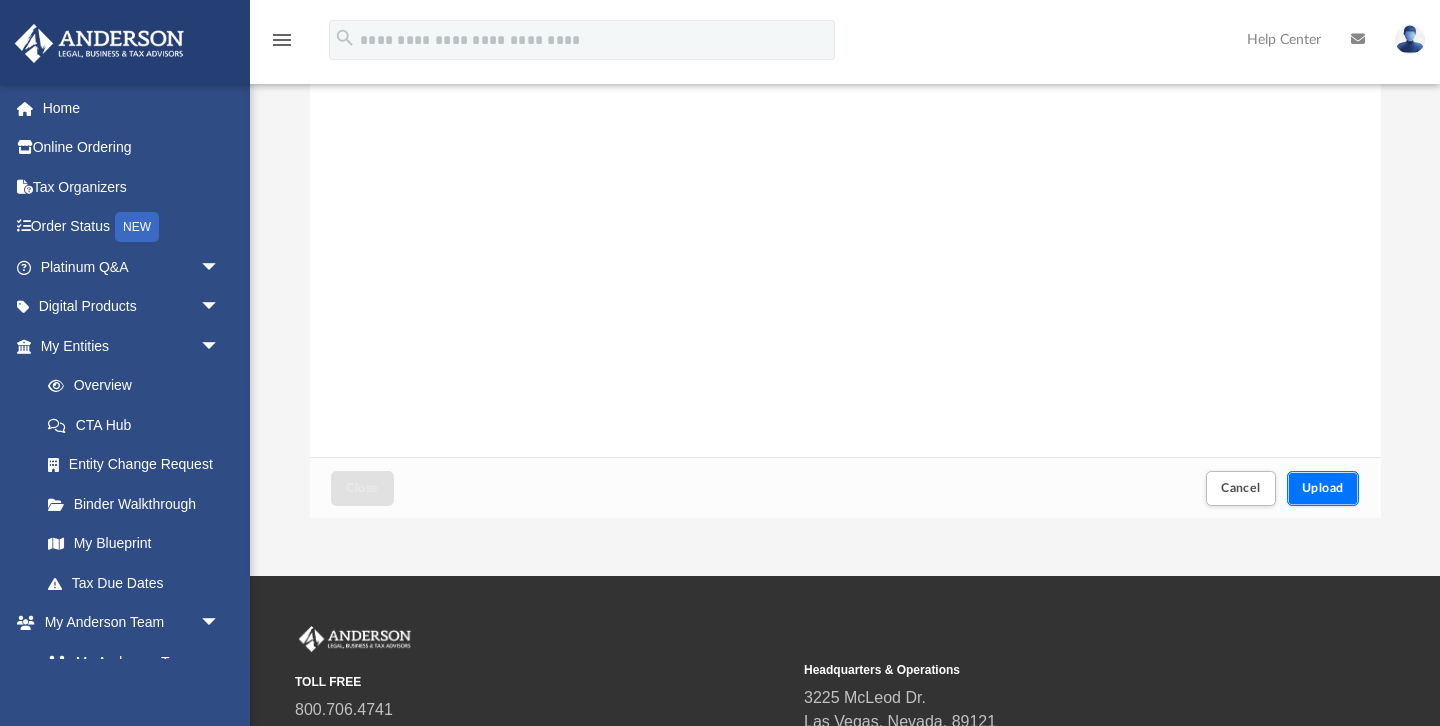 click on "Upload" at bounding box center (1323, 488) 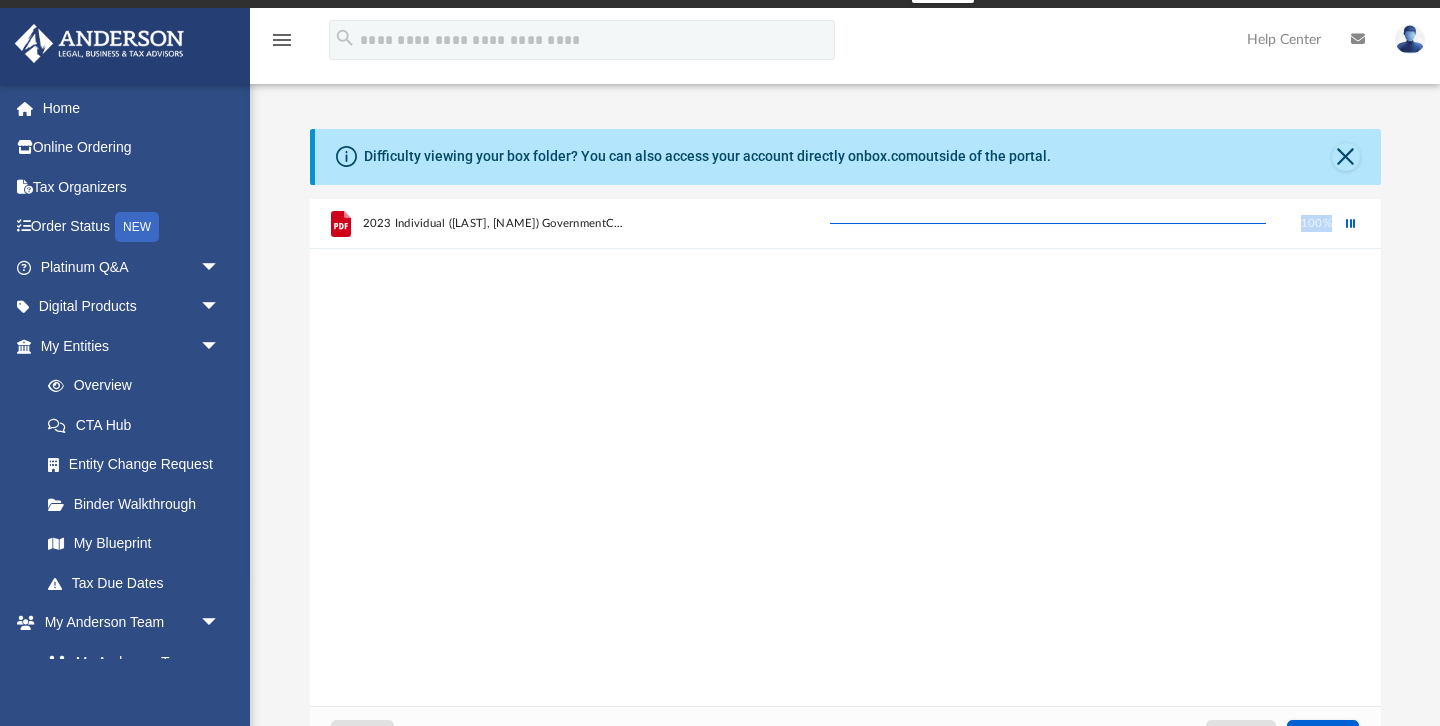 scroll, scrollTop: 0, scrollLeft: 0, axis: both 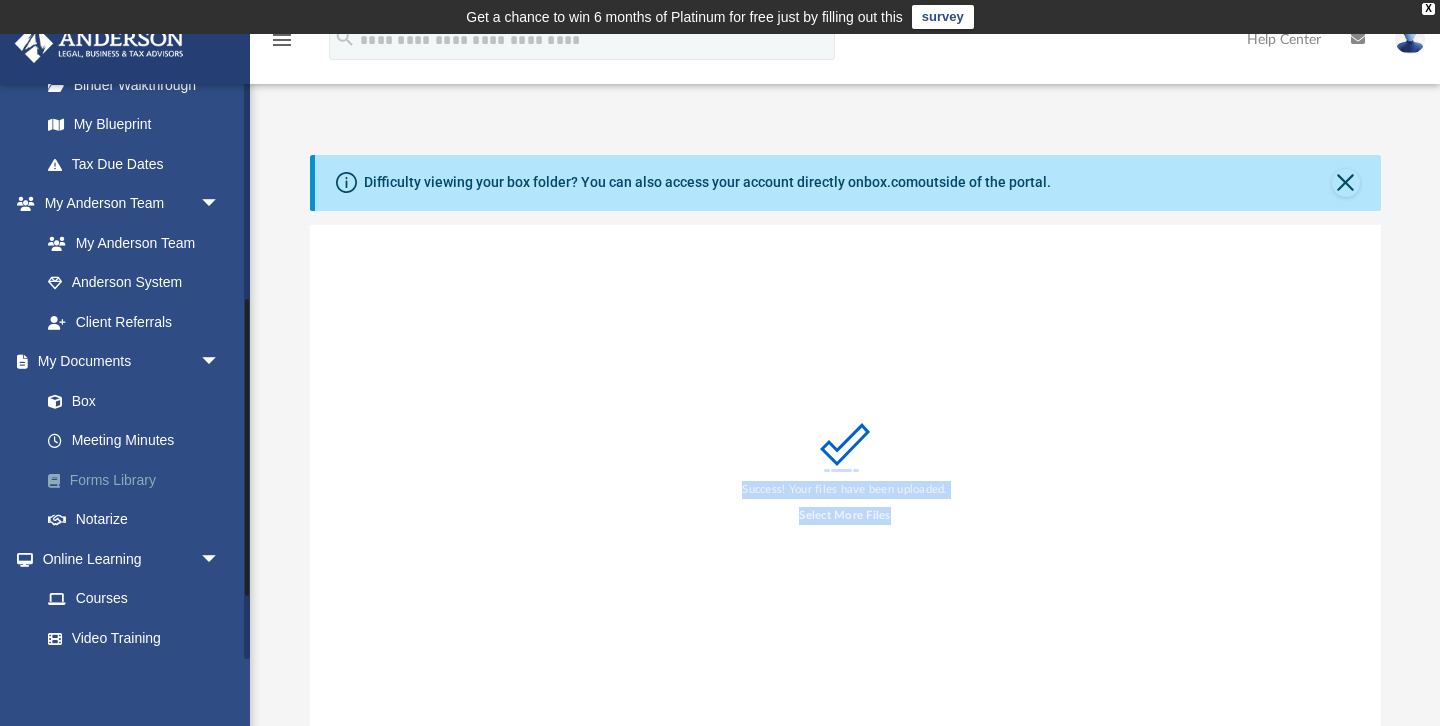 click on "Forms Library" at bounding box center (139, 480) 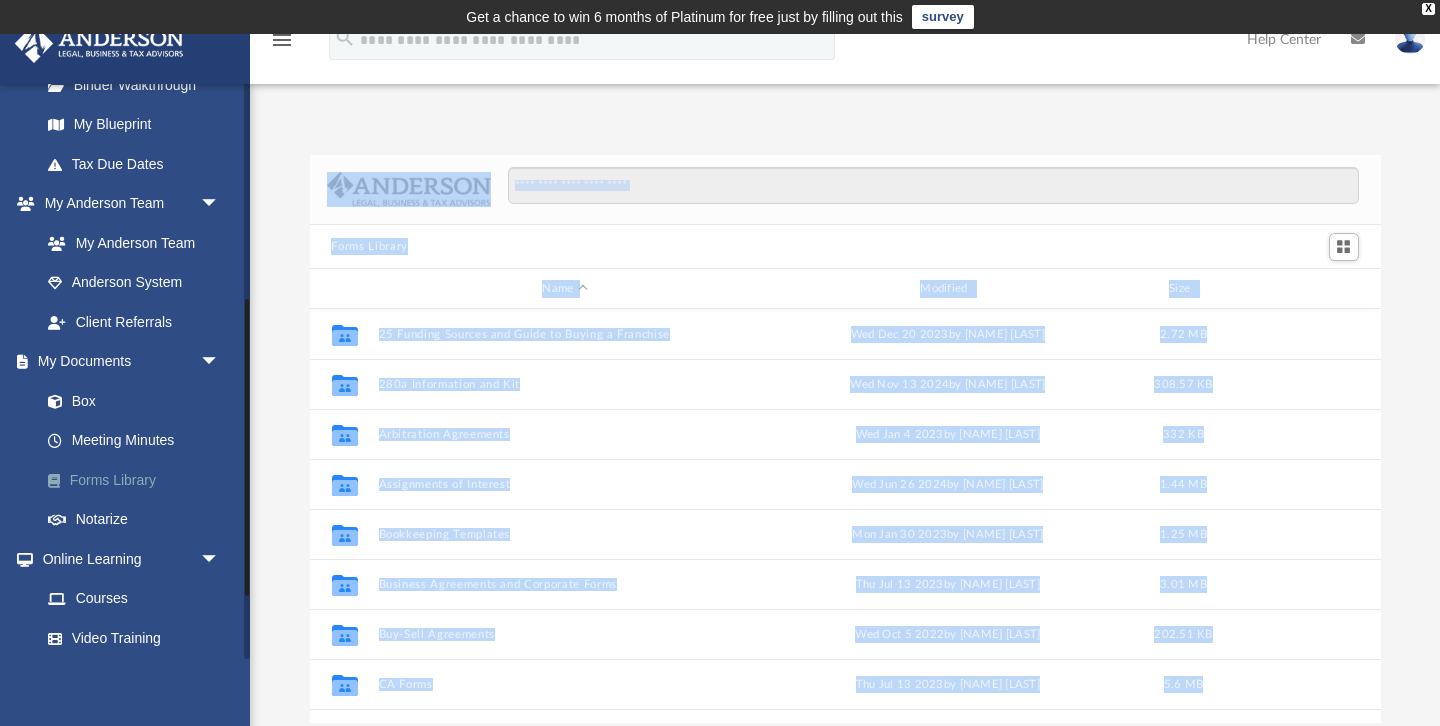 scroll, scrollTop: 1, scrollLeft: 1, axis: both 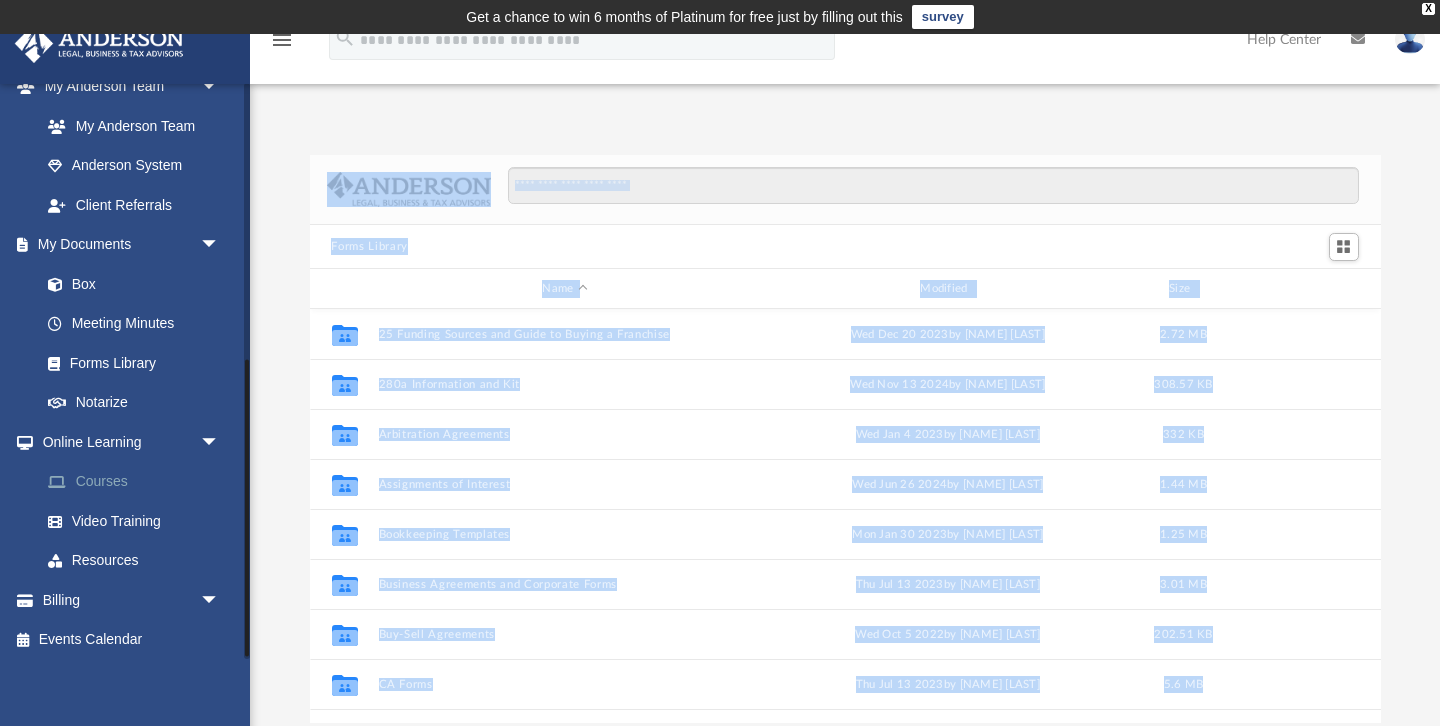 click on "Courses" at bounding box center [139, 482] 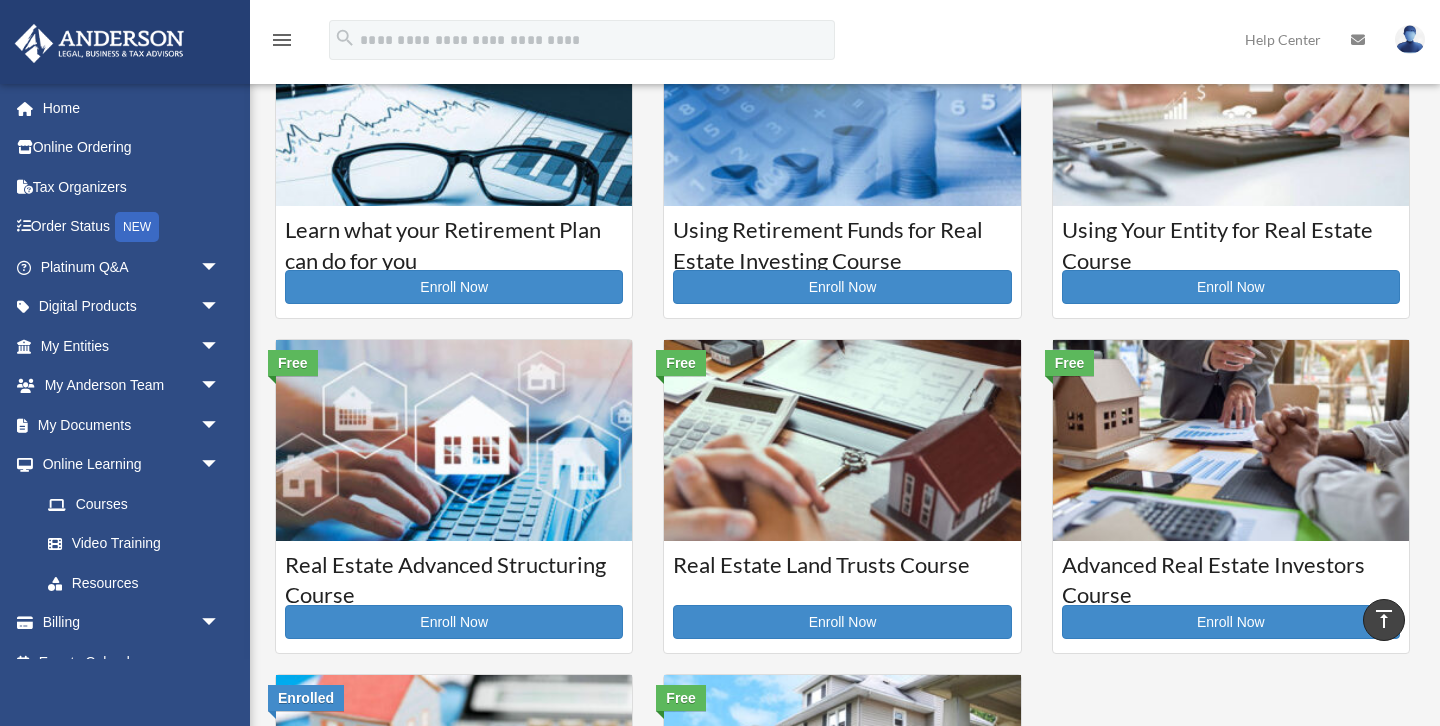 scroll, scrollTop: 0, scrollLeft: 0, axis: both 